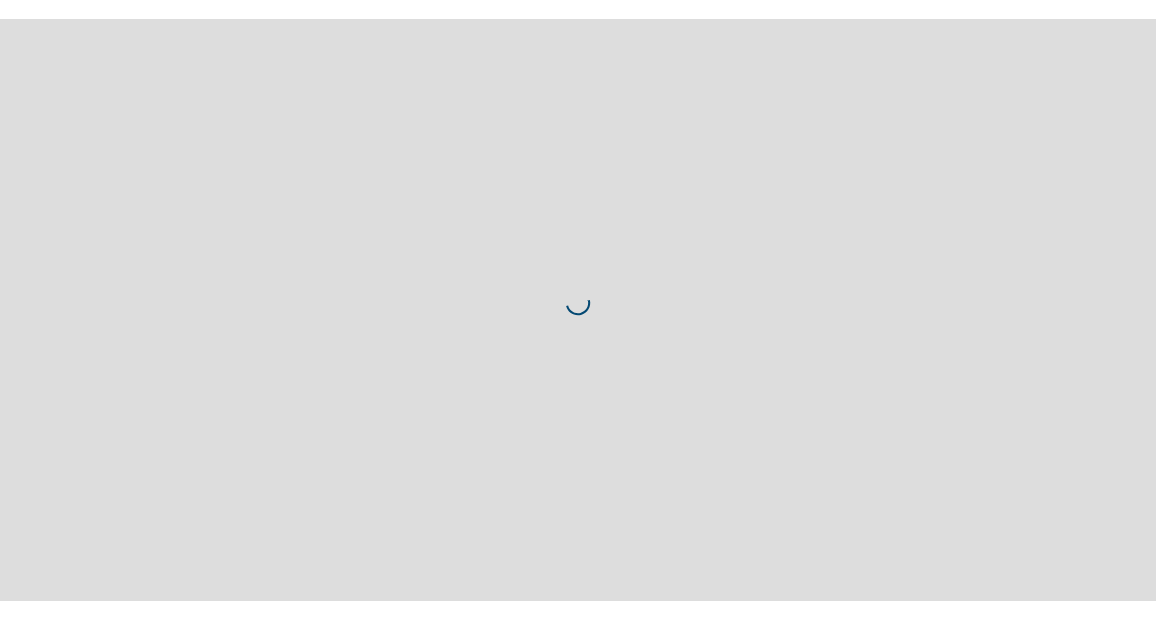 scroll, scrollTop: 0, scrollLeft: 0, axis: both 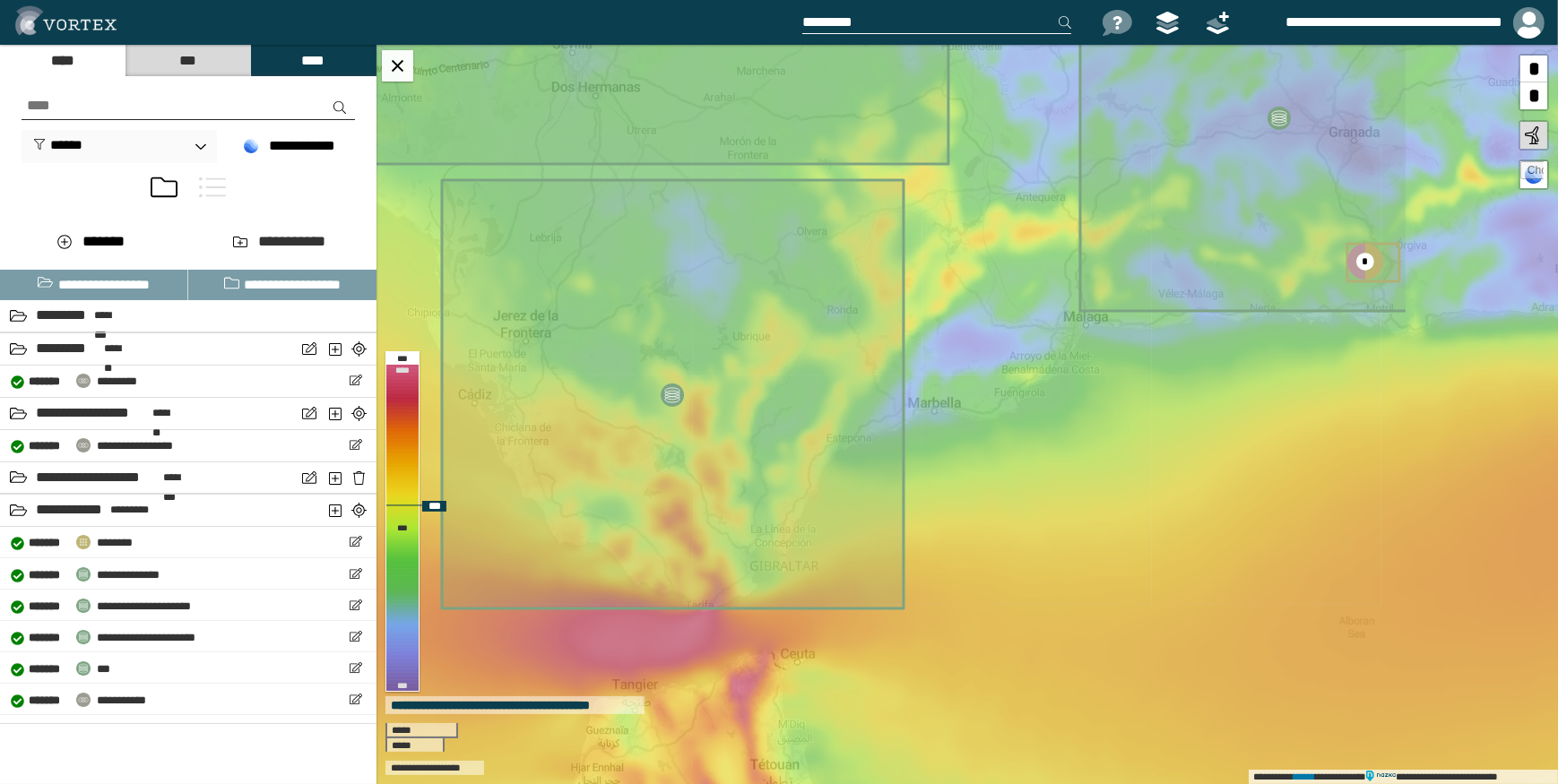 drag, startPoint x: 1040, startPoint y: 438, endPoint x: 770, endPoint y: 356, distance: 282.17725 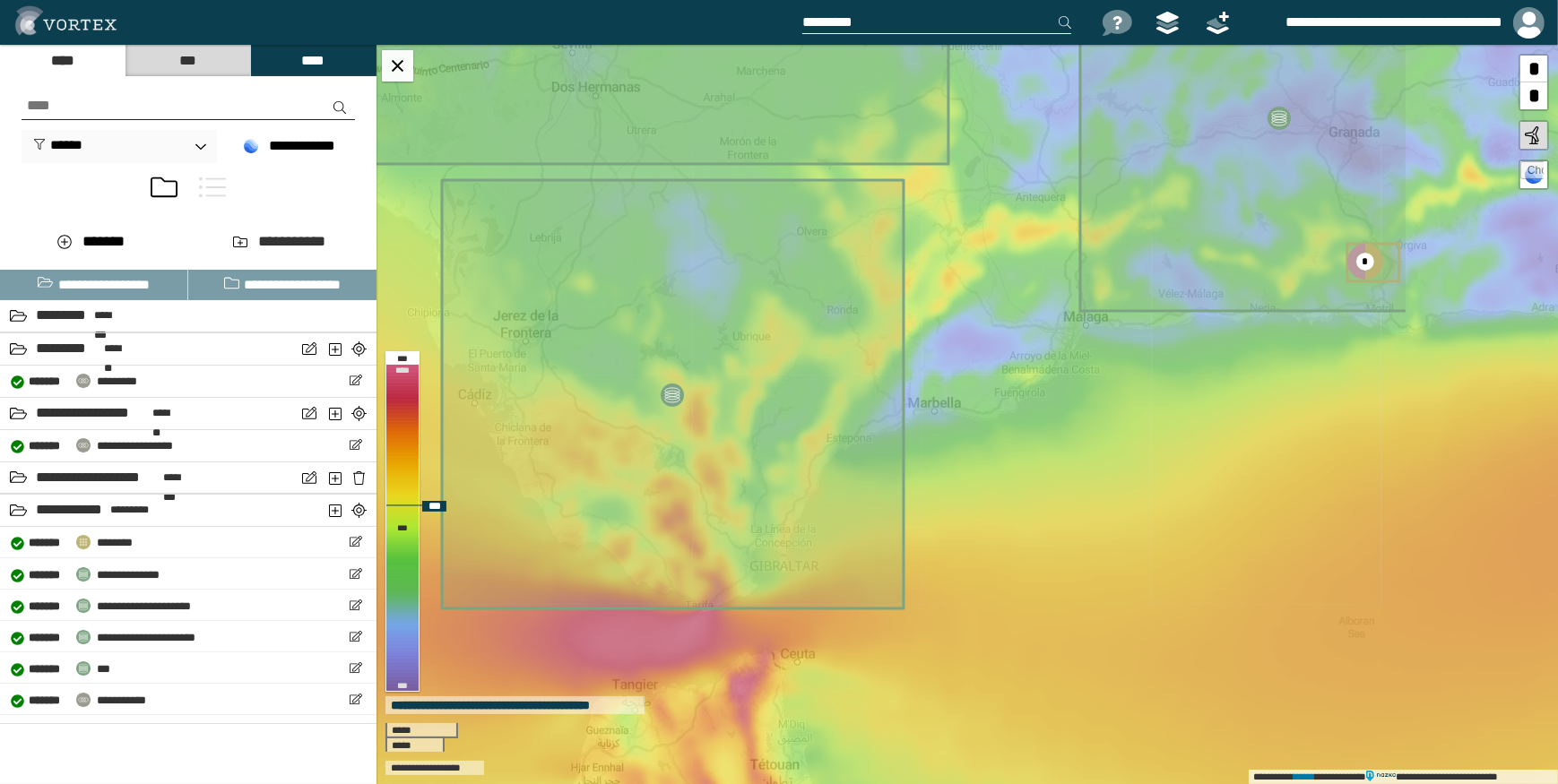 click 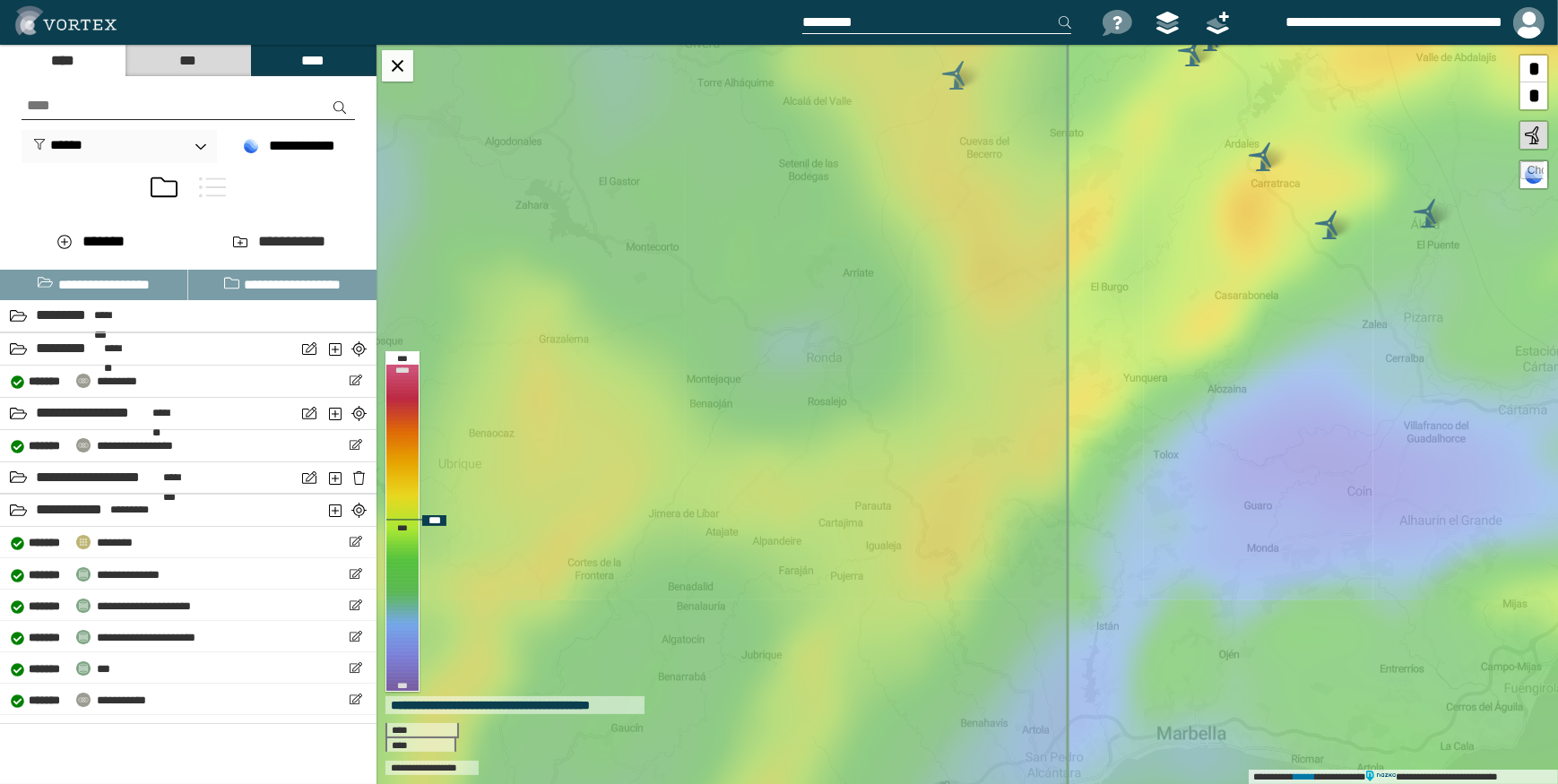 drag, startPoint x: 1145, startPoint y: 169, endPoint x: 1096, endPoint y: 258, distance: 101.59724 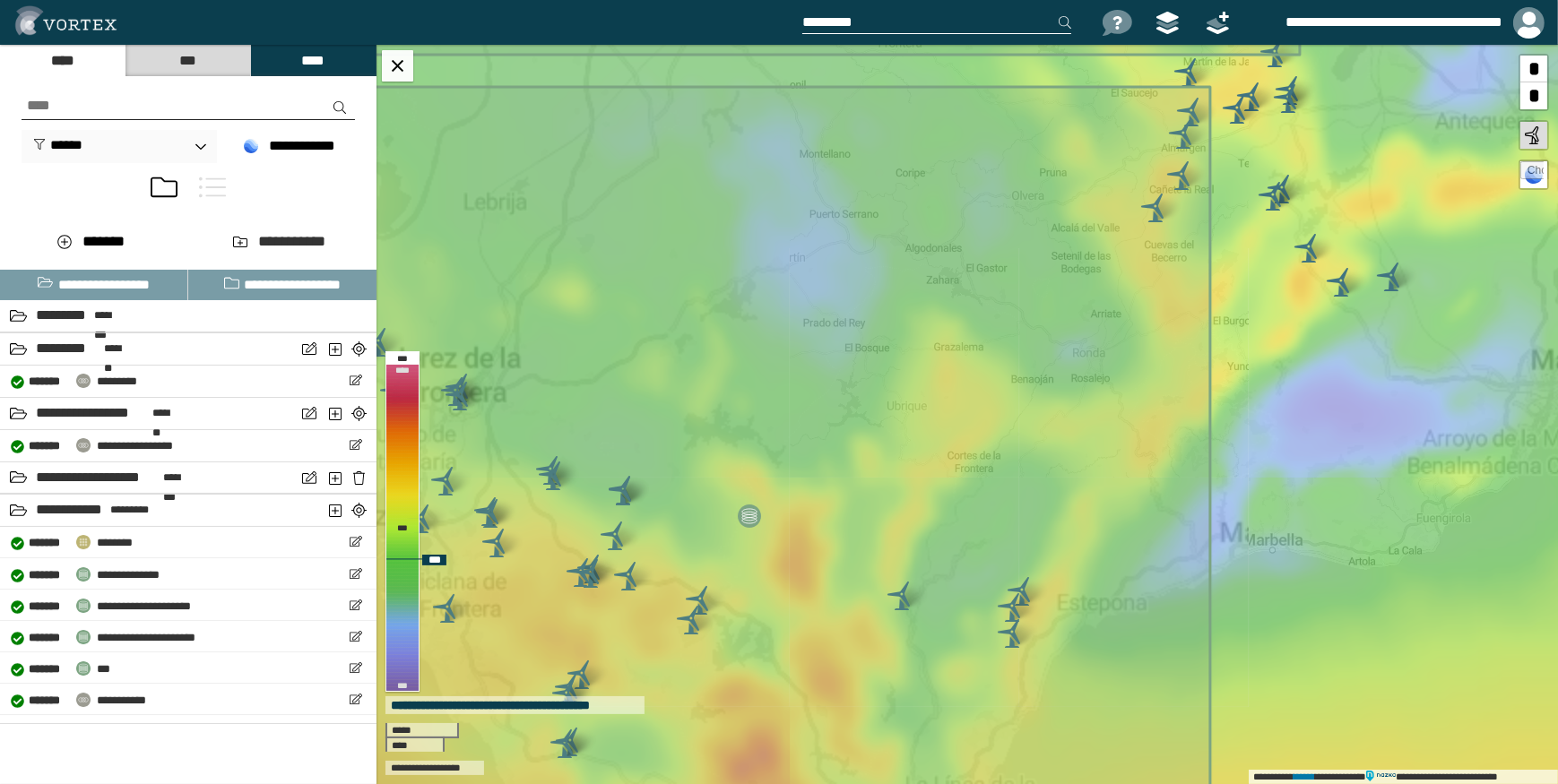 drag, startPoint x: 1090, startPoint y: 520, endPoint x: 1002, endPoint y: 520, distance: 88 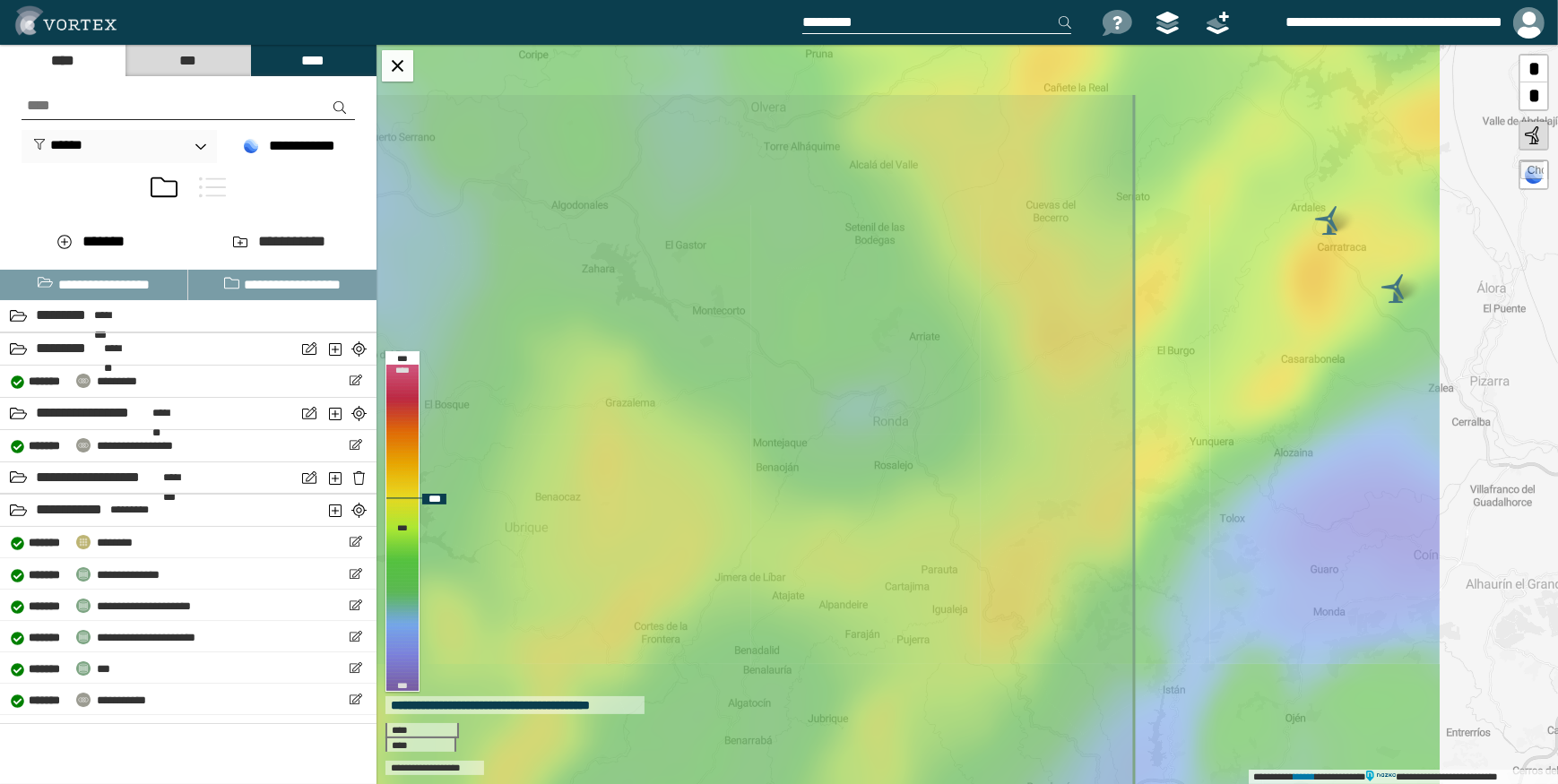 drag, startPoint x: 1123, startPoint y: 467, endPoint x: 984, endPoint y: 565, distance: 170.07351 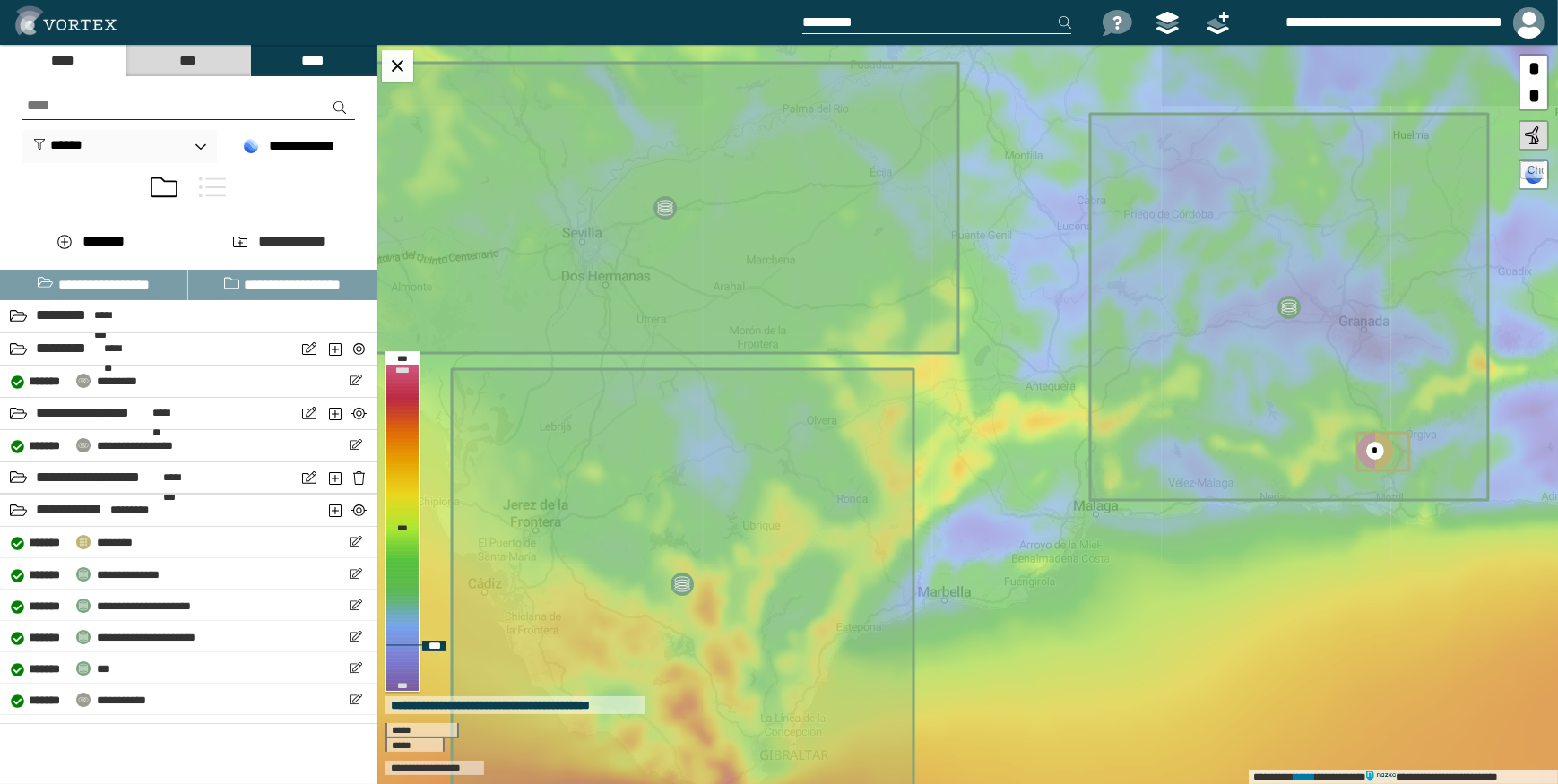 drag, startPoint x: 1156, startPoint y: 587, endPoint x: 1007, endPoint y: 529, distance: 159.8906 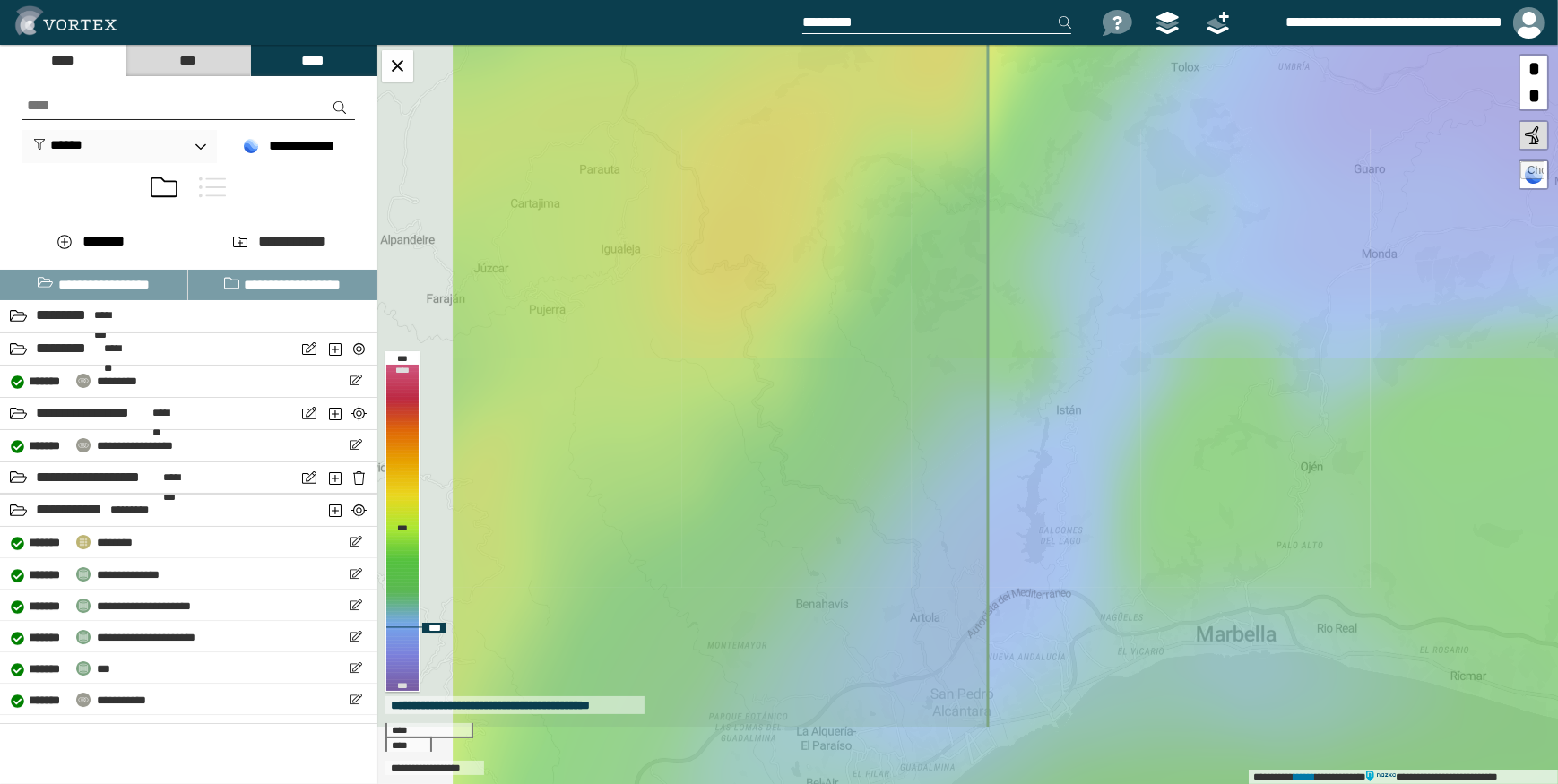 drag, startPoint x: 1006, startPoint y: 540, endPoint x: 1058, endPoint y: 485, distance: 75.69016 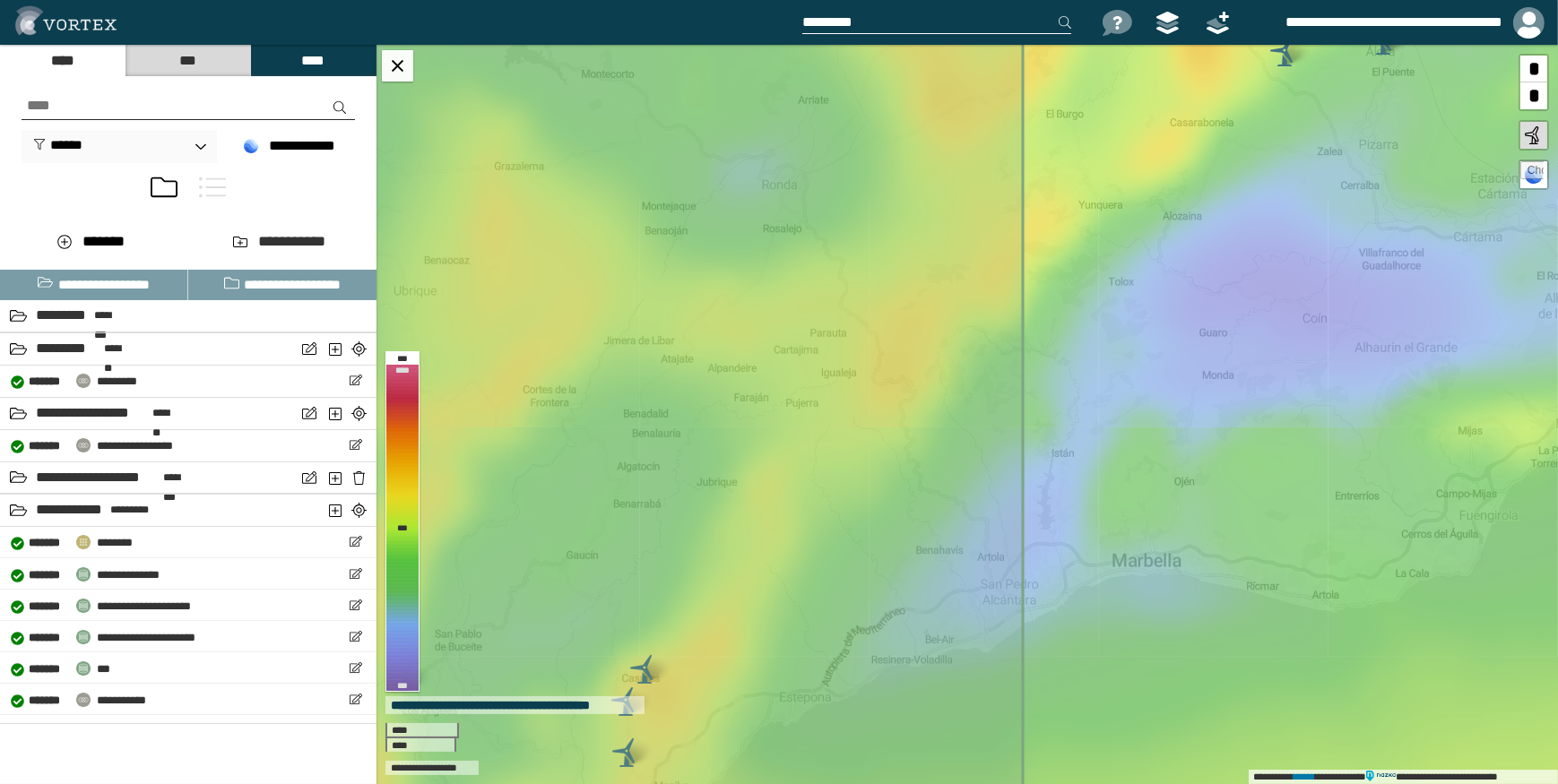 click at bounding box center [937, 22] 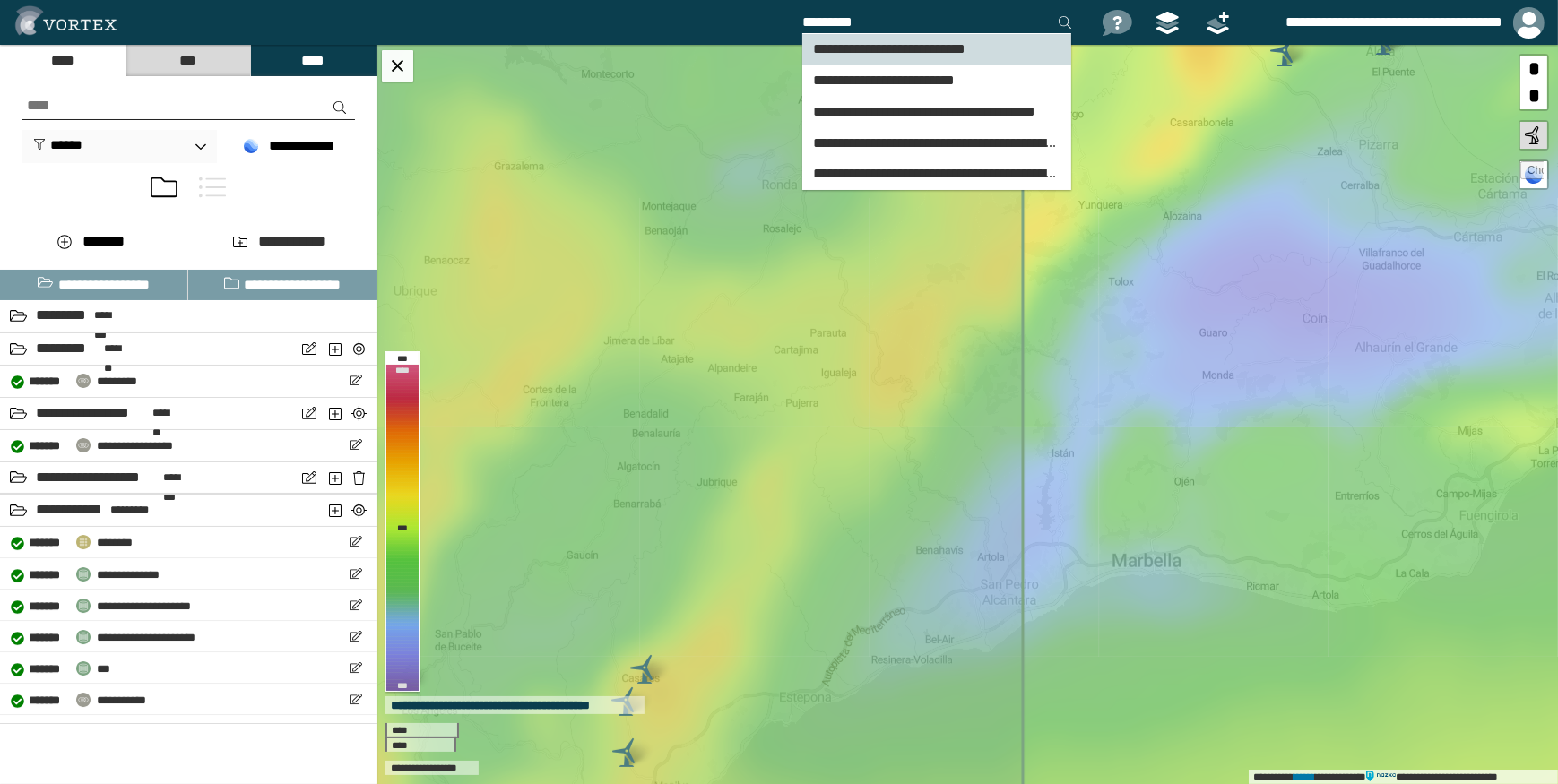 type on "********" 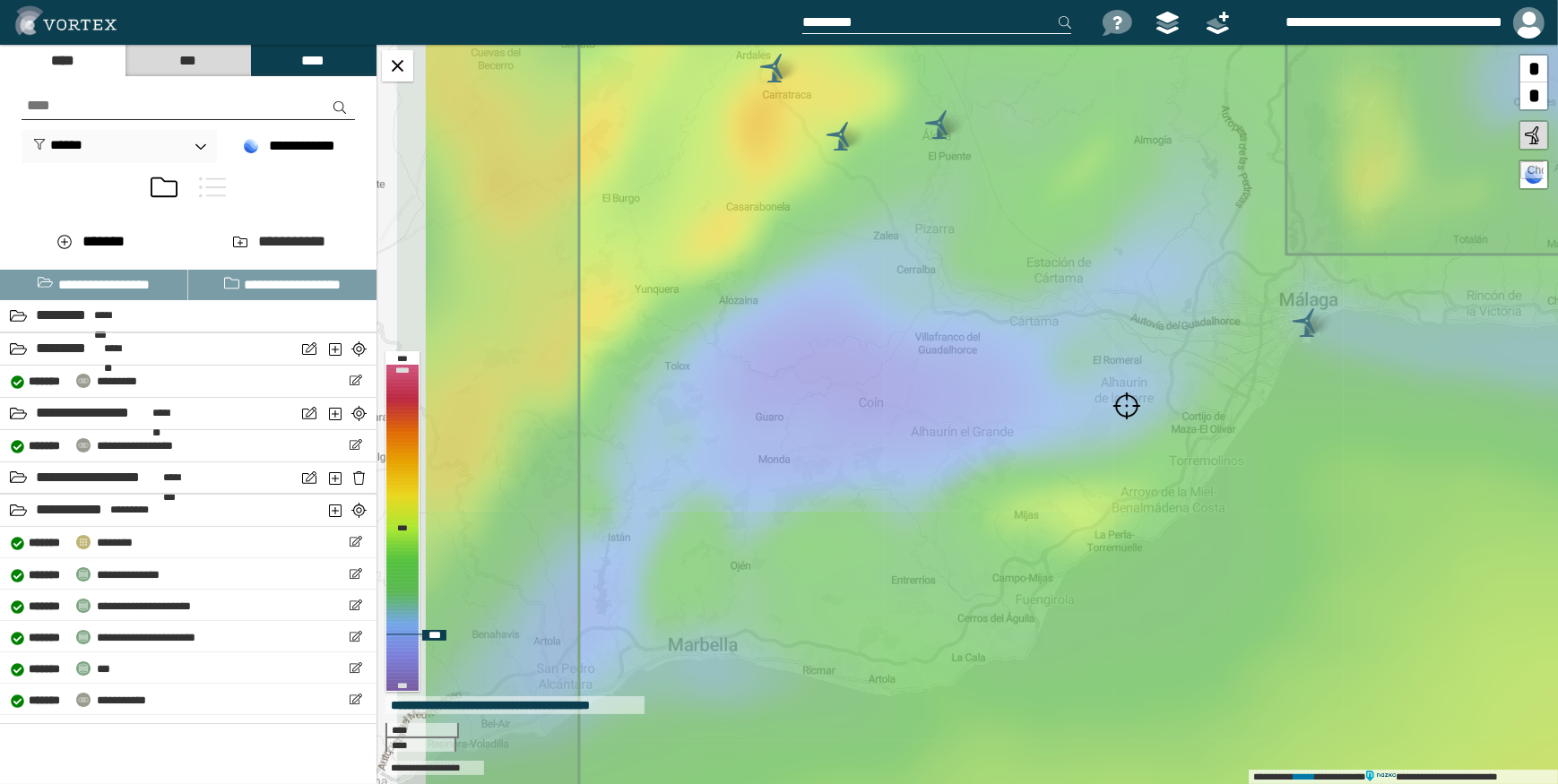 drag, startPoint x: 602, startPoint y: 347, endPoint x: 740, endPoint y: 338, distance: 138.29317 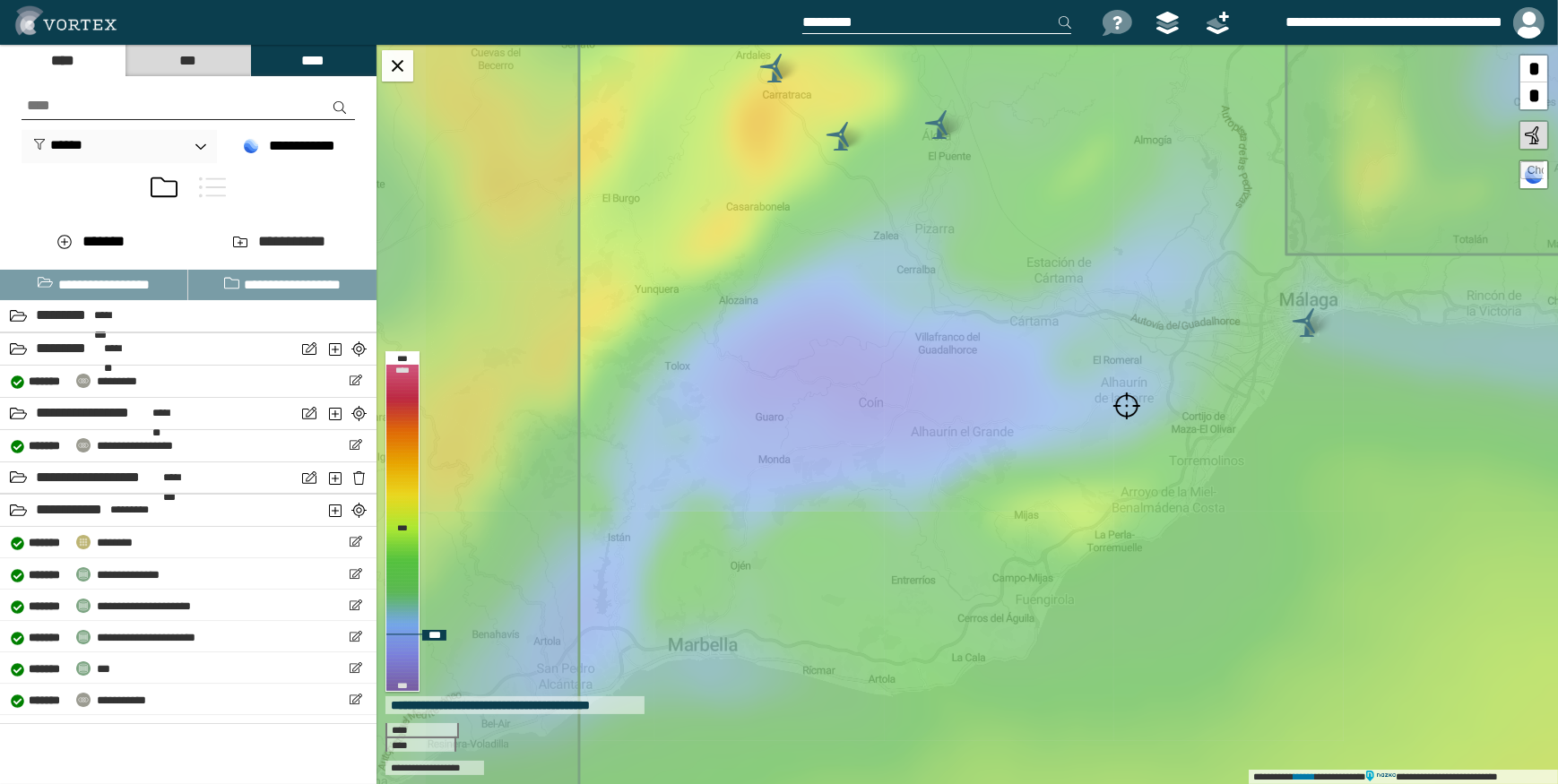 click on "**********" at bounding box center [967, 414] 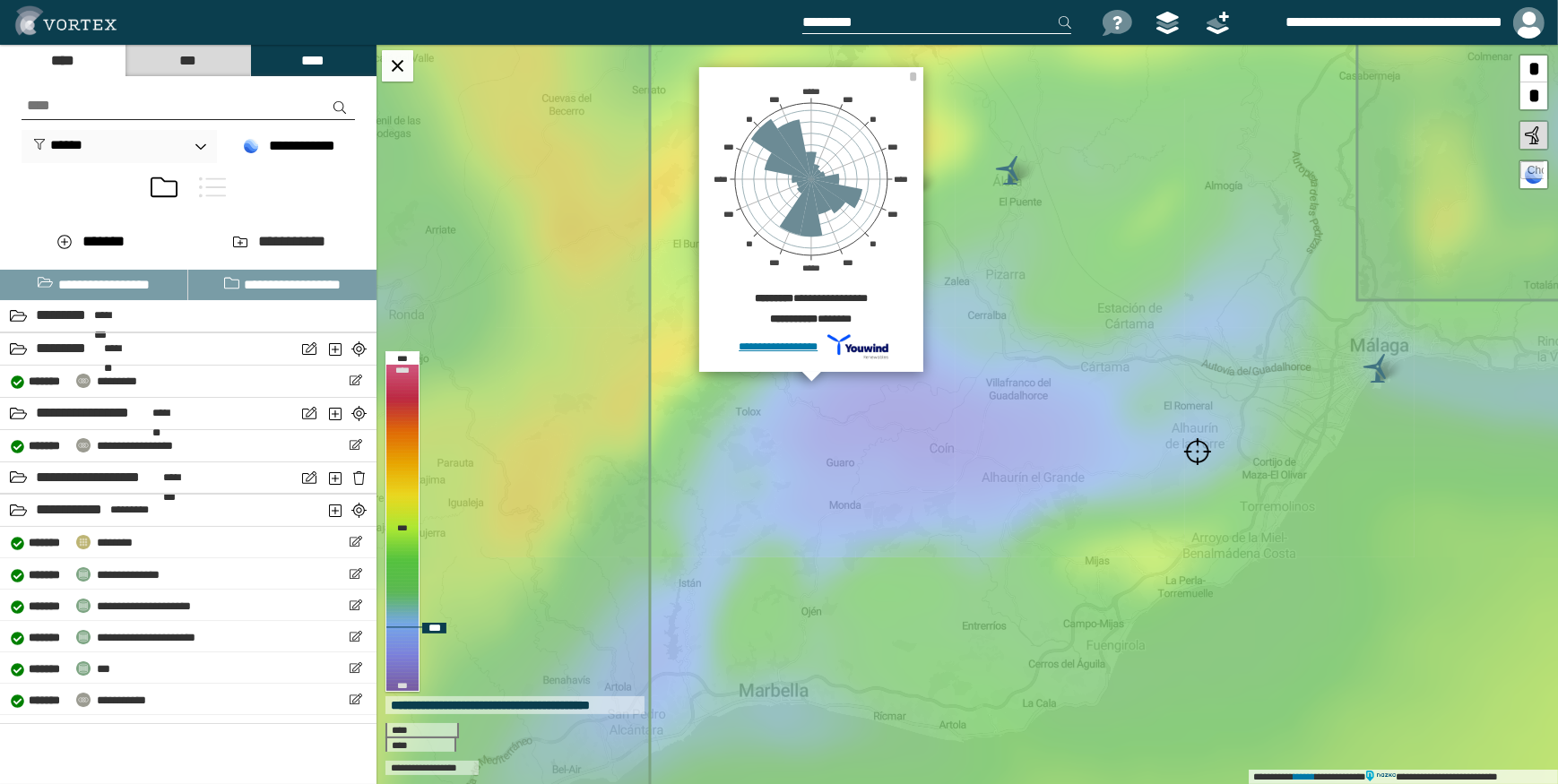 drag, startPoint x: 683, startPoint y: 410, endPoint x: 765, endPoint y: 432, distance: 84.89994 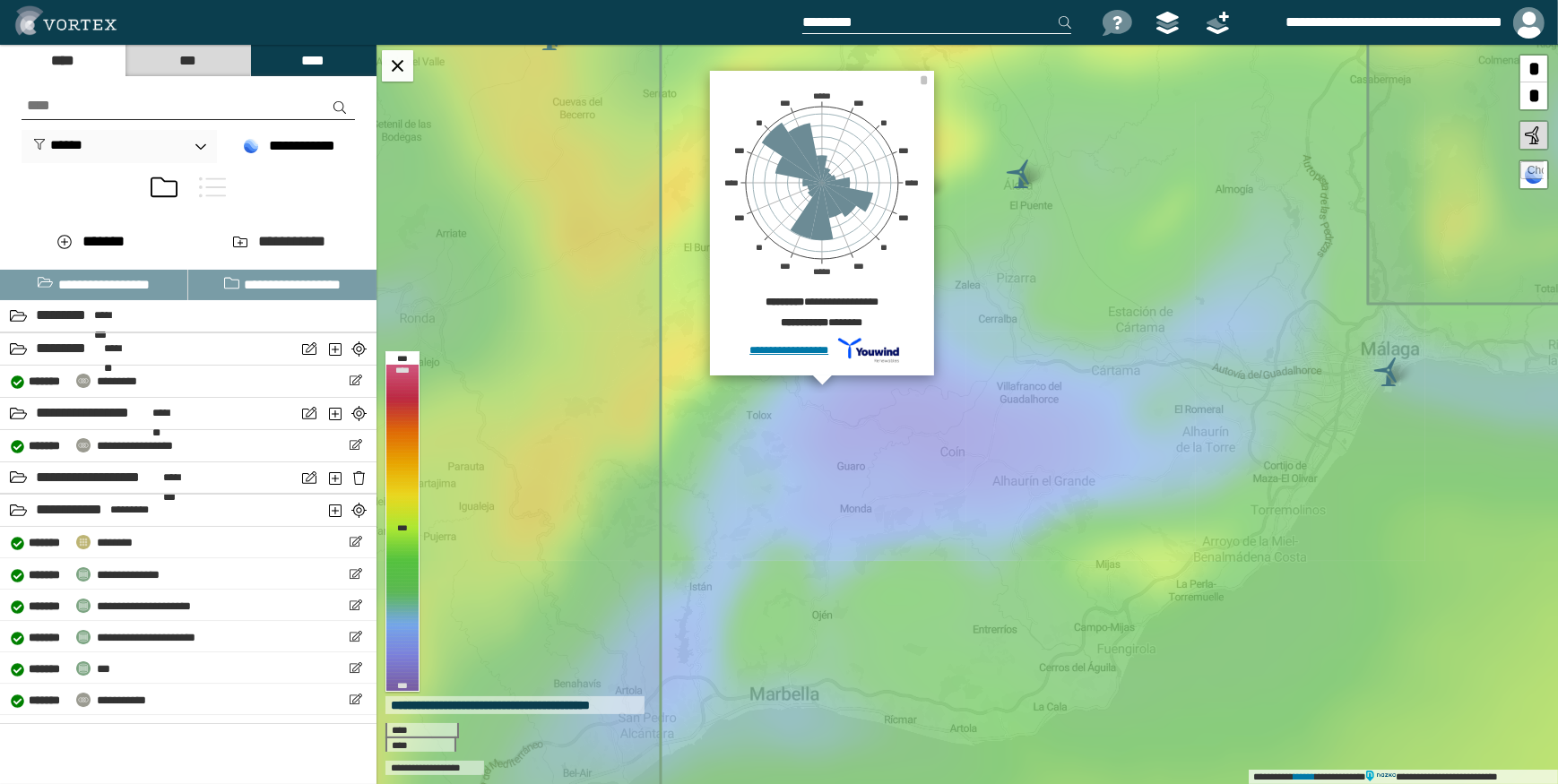 click at bounding box center [937, 22] 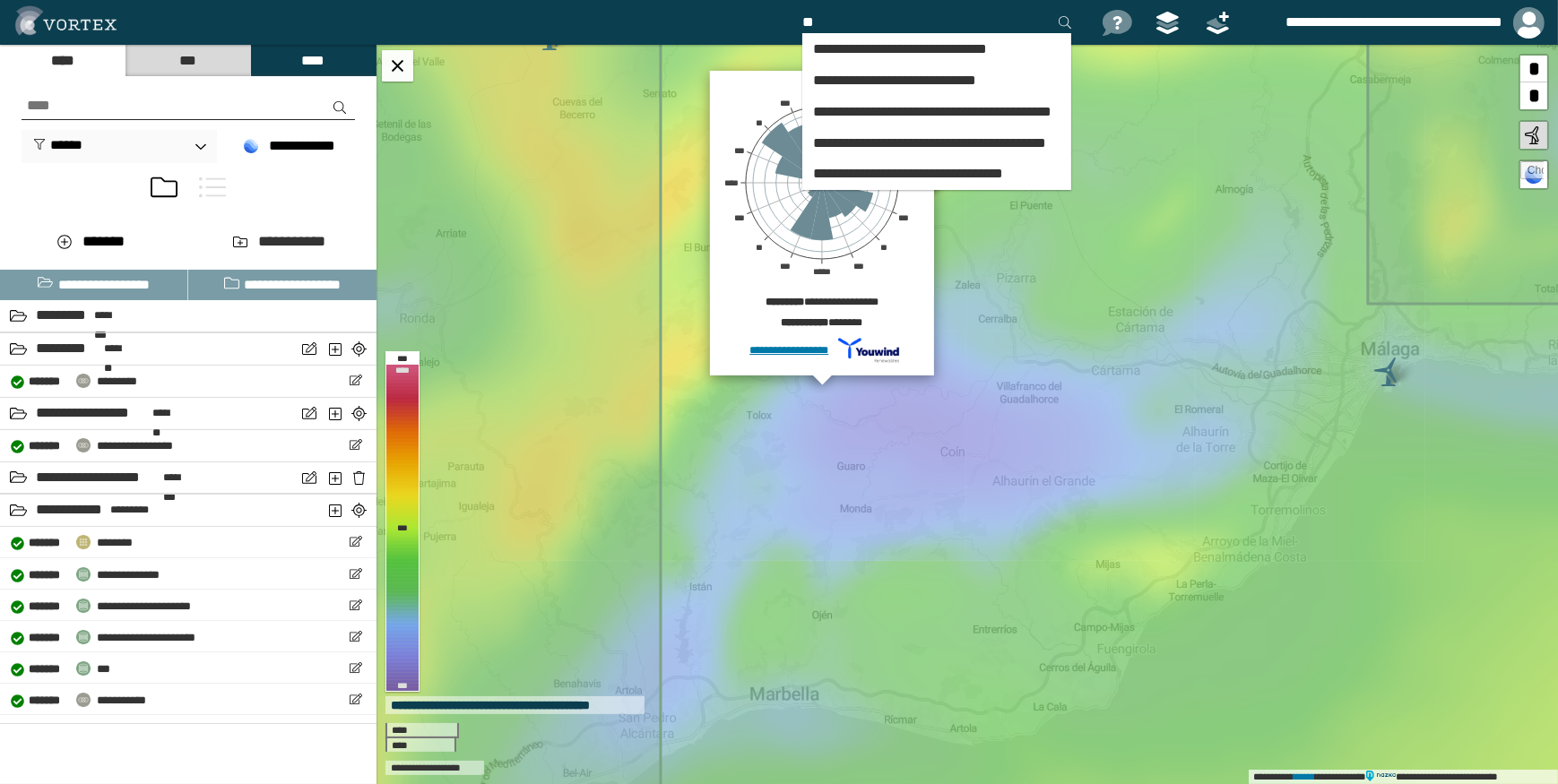 type on "*" 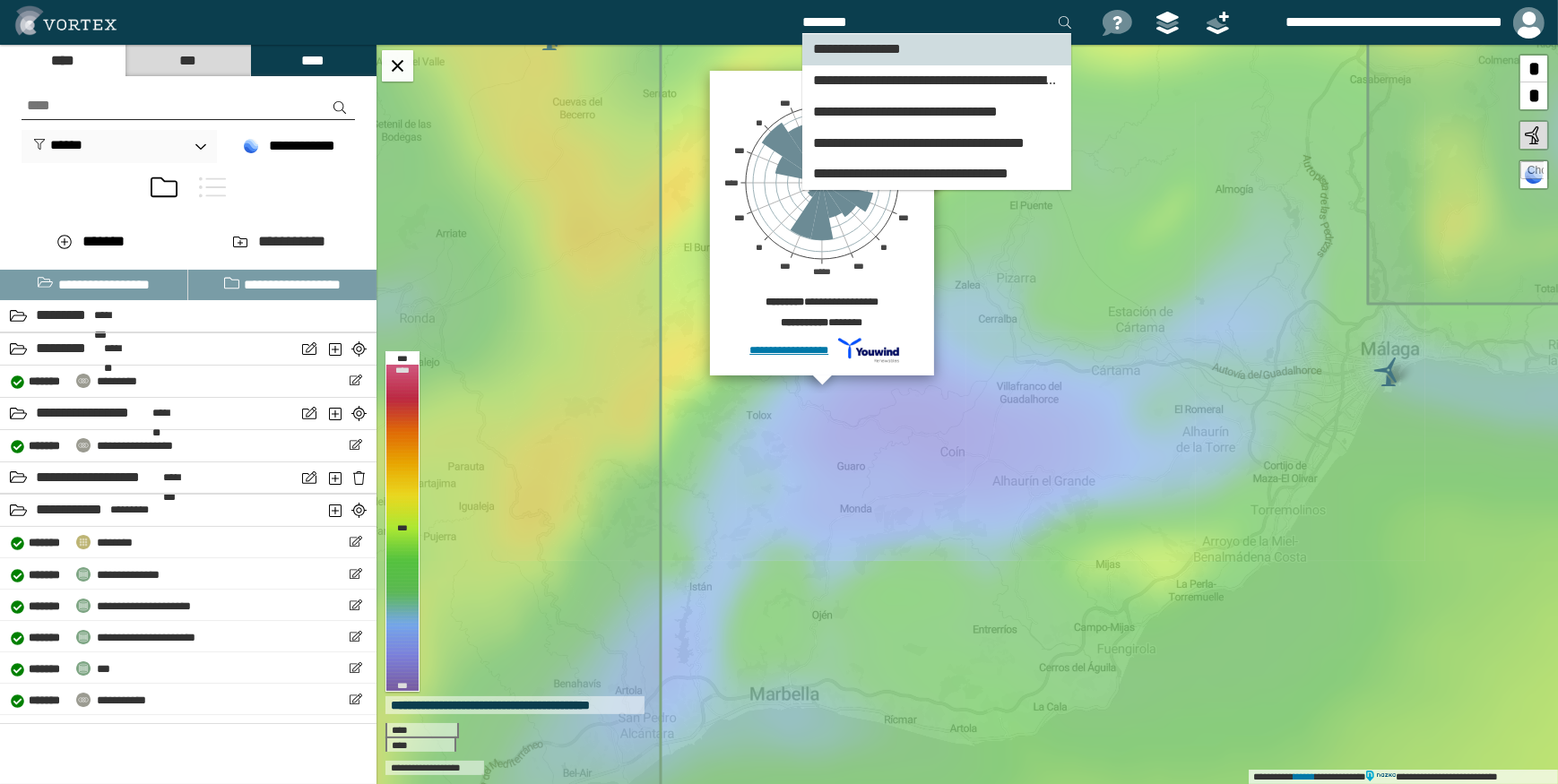 type on "********" 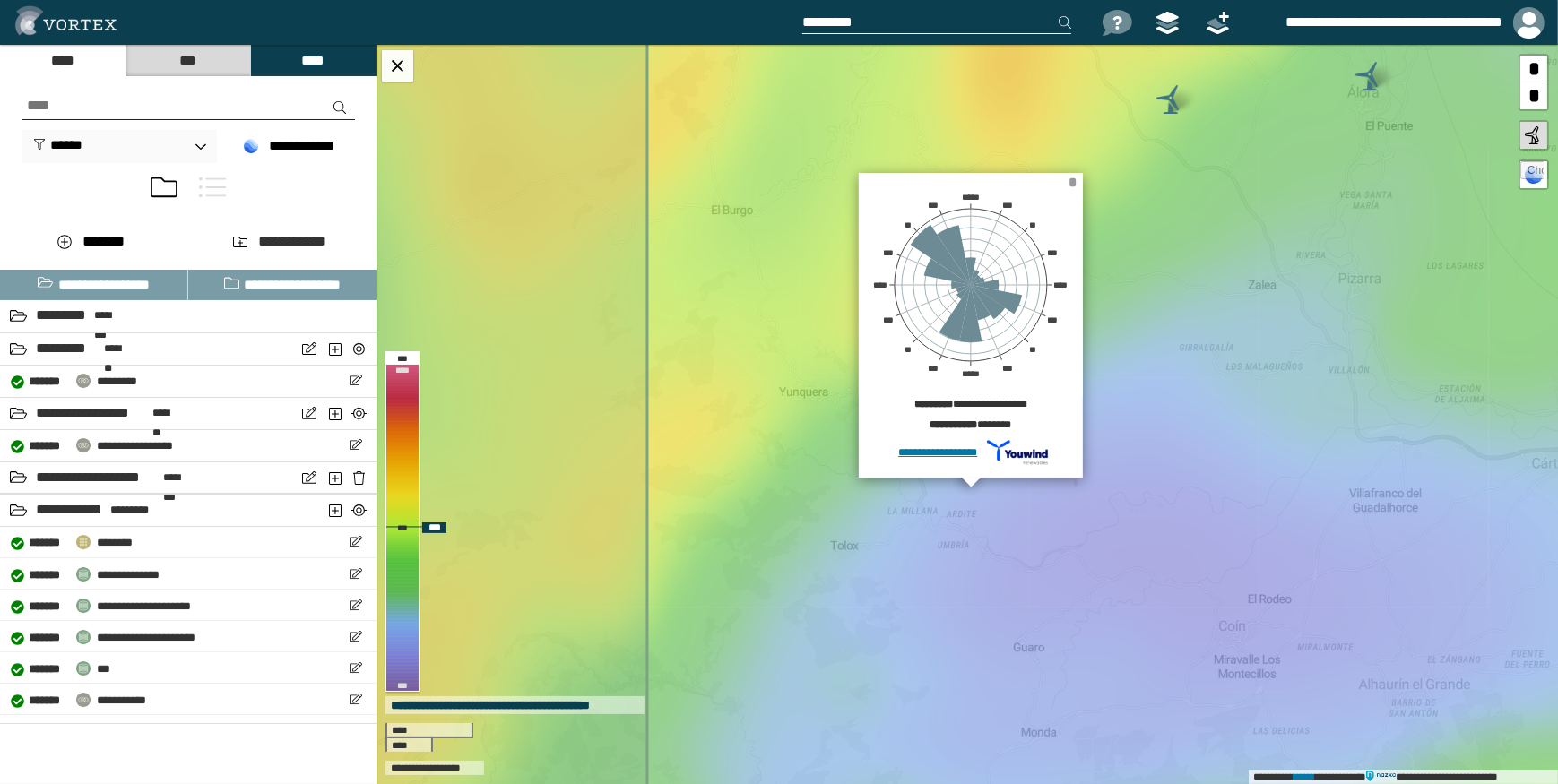 click on "*" at bounding box center [1072, 182] 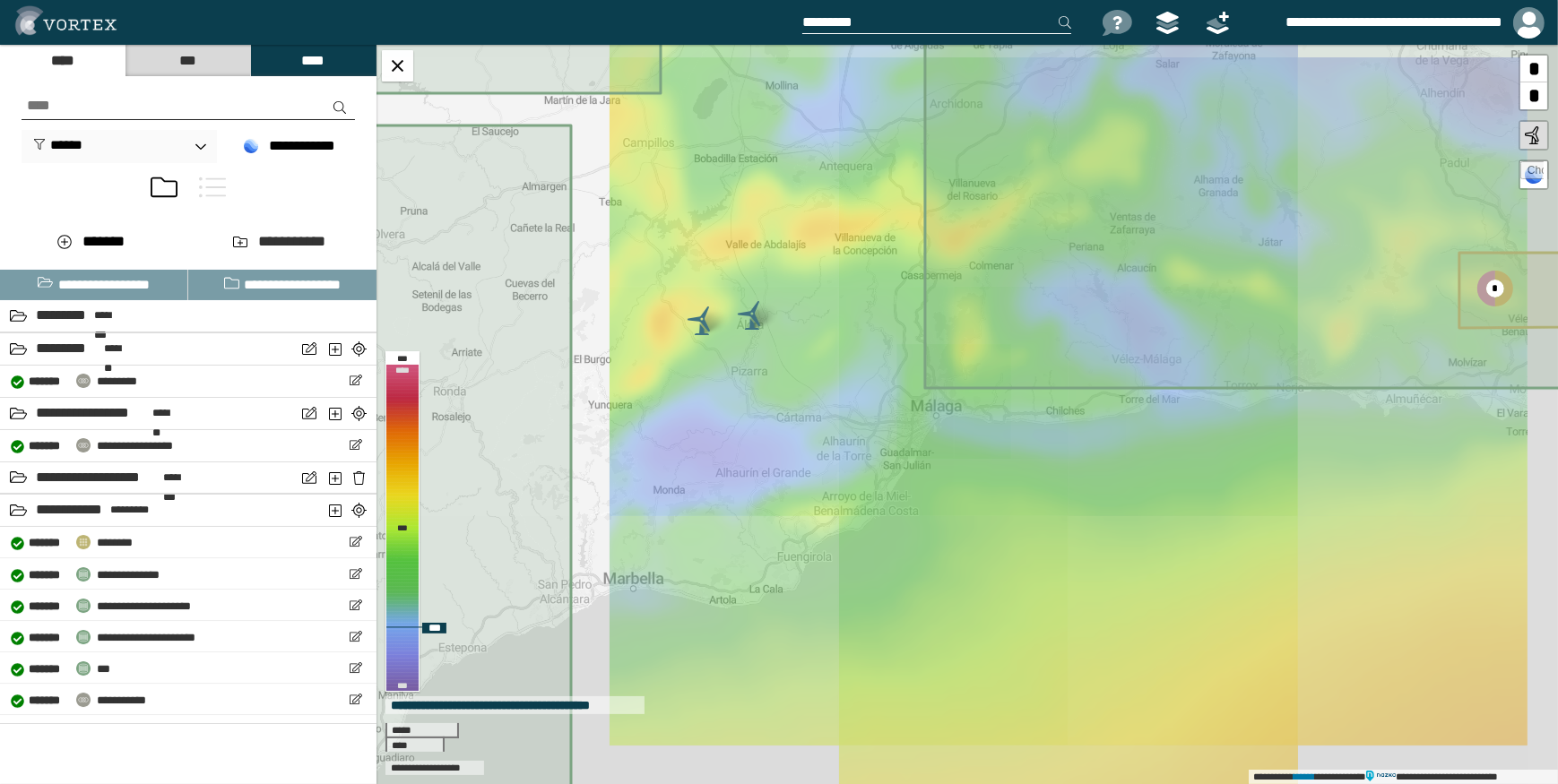drag, startPoint x: 576, startPoint y: 430, endPoint x: 913, endPoint y: 384, distance: 340.12498 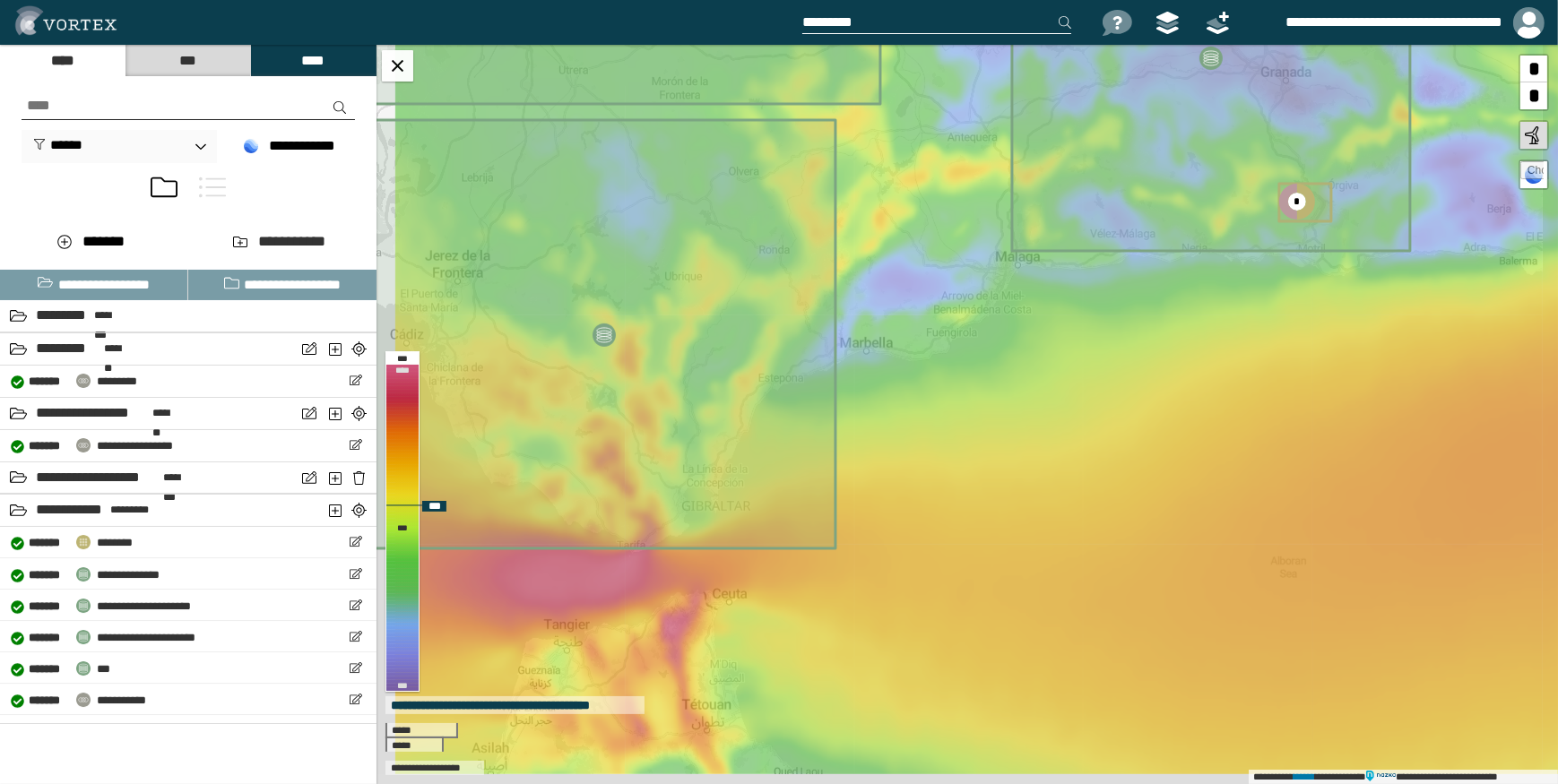 drag, startPoint x: 579, startPoint y: 486, endPoint x: 644, endPoint y: 317, distance: 181.06905 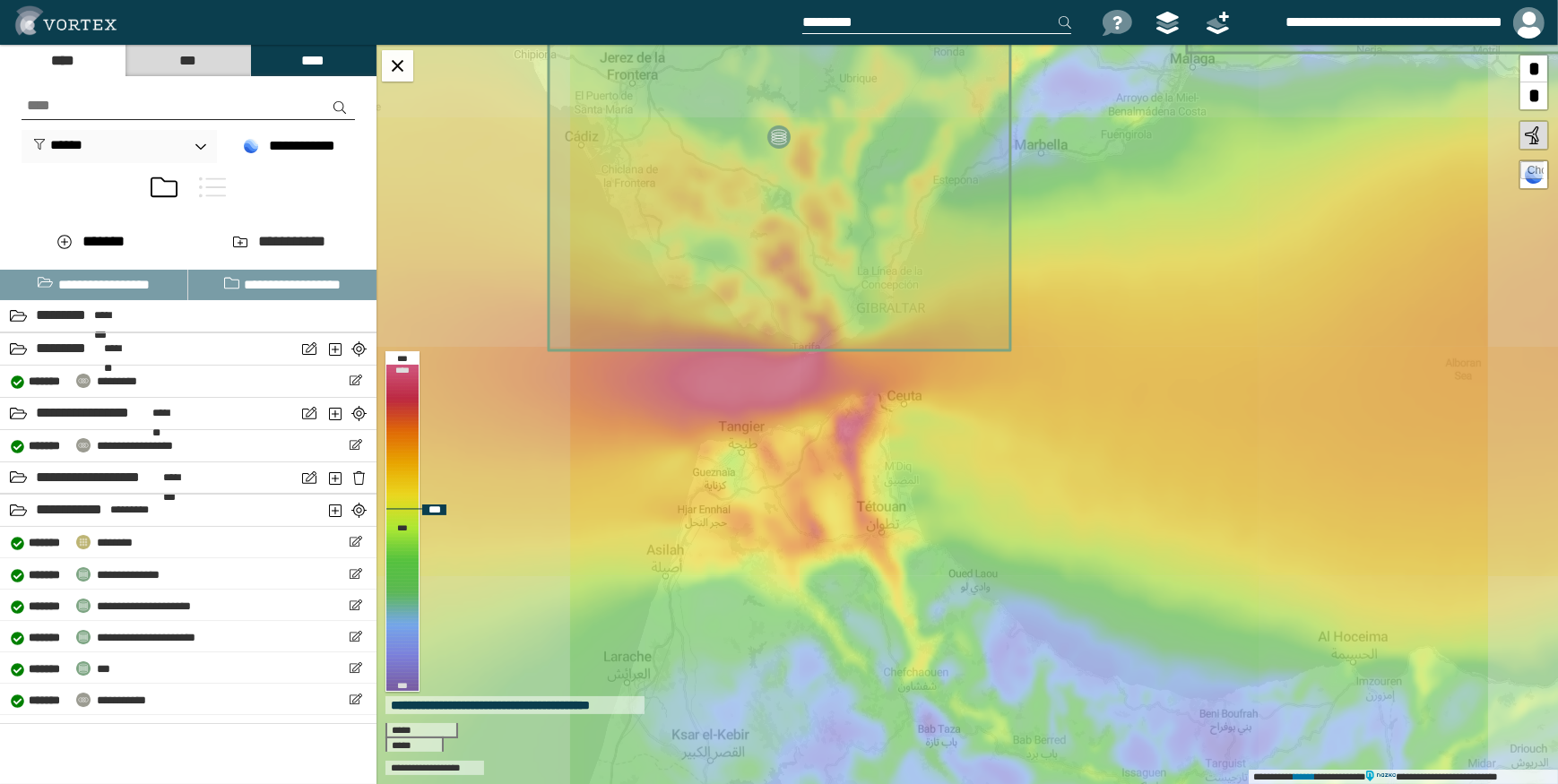 drag, startPoint x: 926, startPoint y: 232, endPoint x: 909, endPoint y: 295, distance: 65.25335 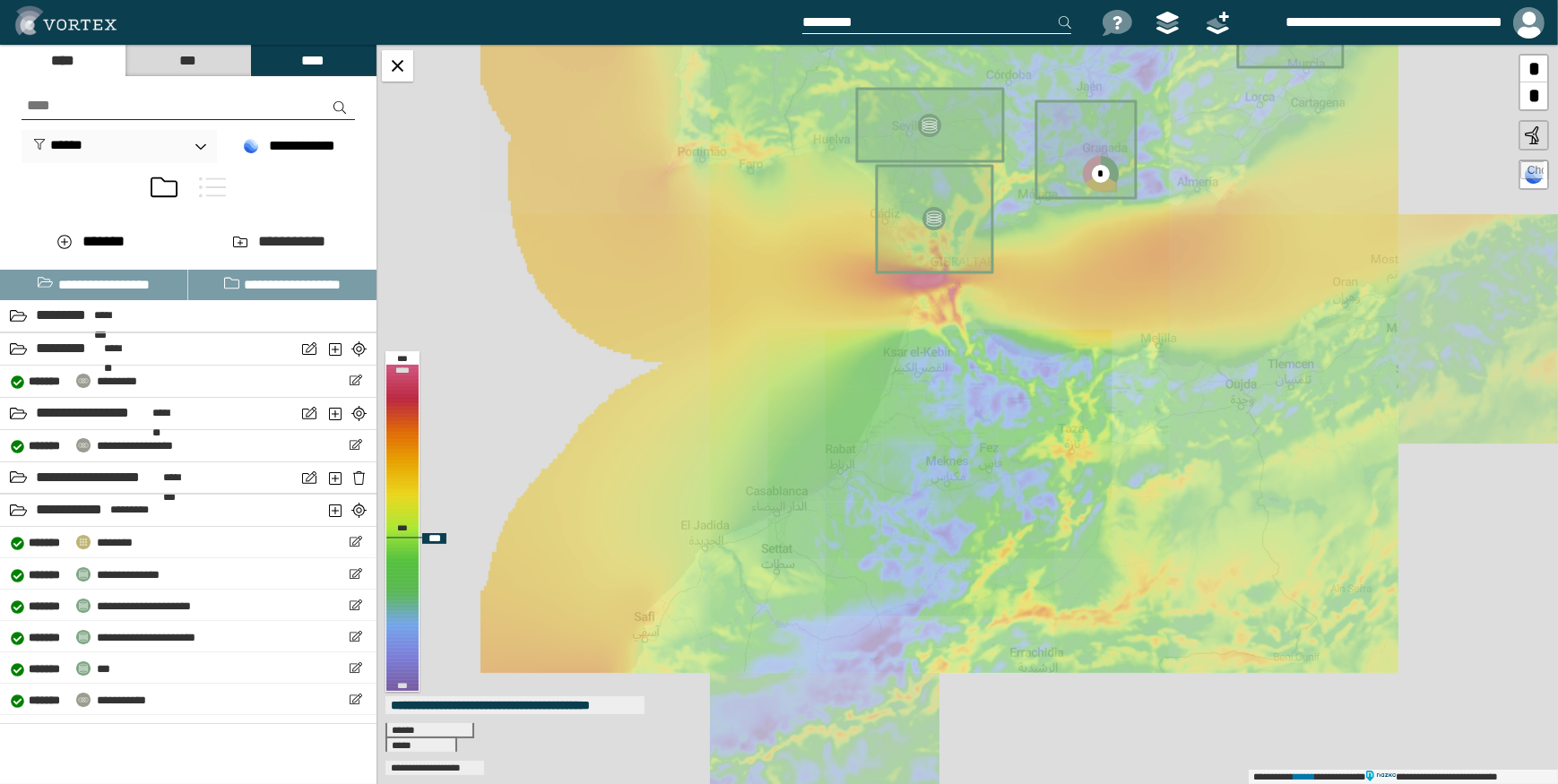 drag, startPoint x: 1150, startPoint y: 145, endPoint x: 1061, endPoint y: 298, distance: 177.00282 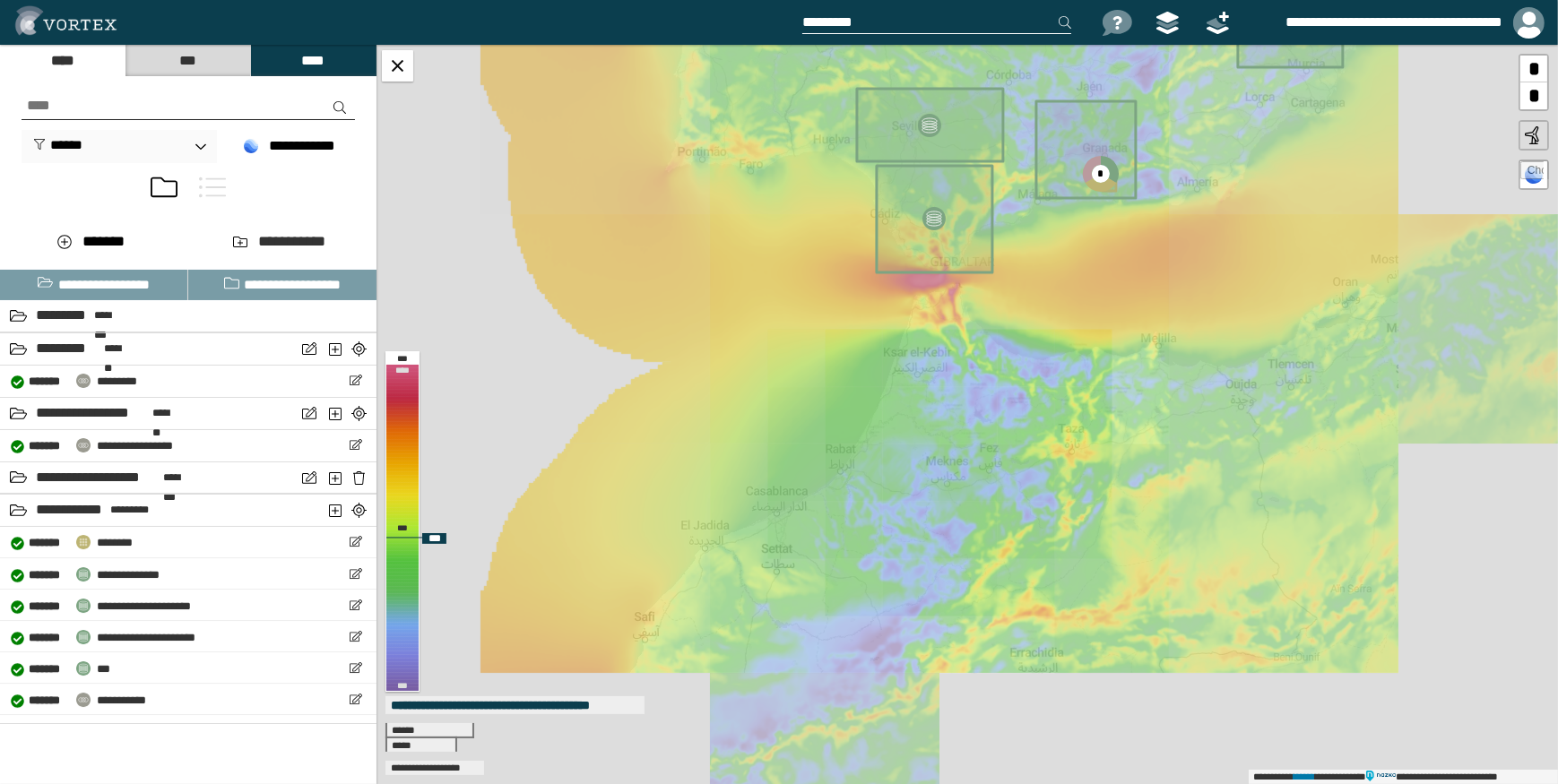 click 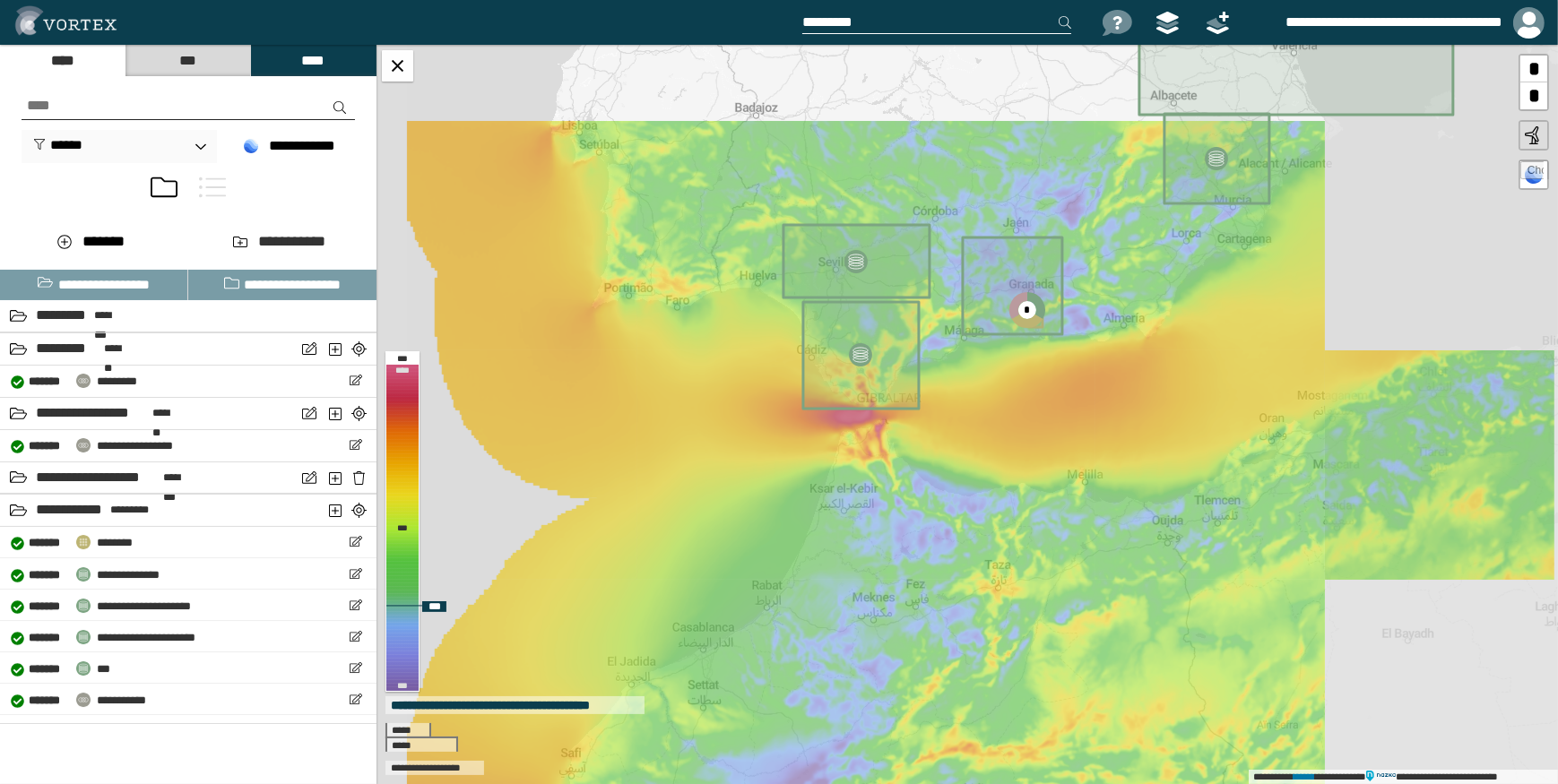 drag, startPoint x: 1191, startPoint y: 158, endPoint x: 1069, endPoint y: 341, distance: 219.93863 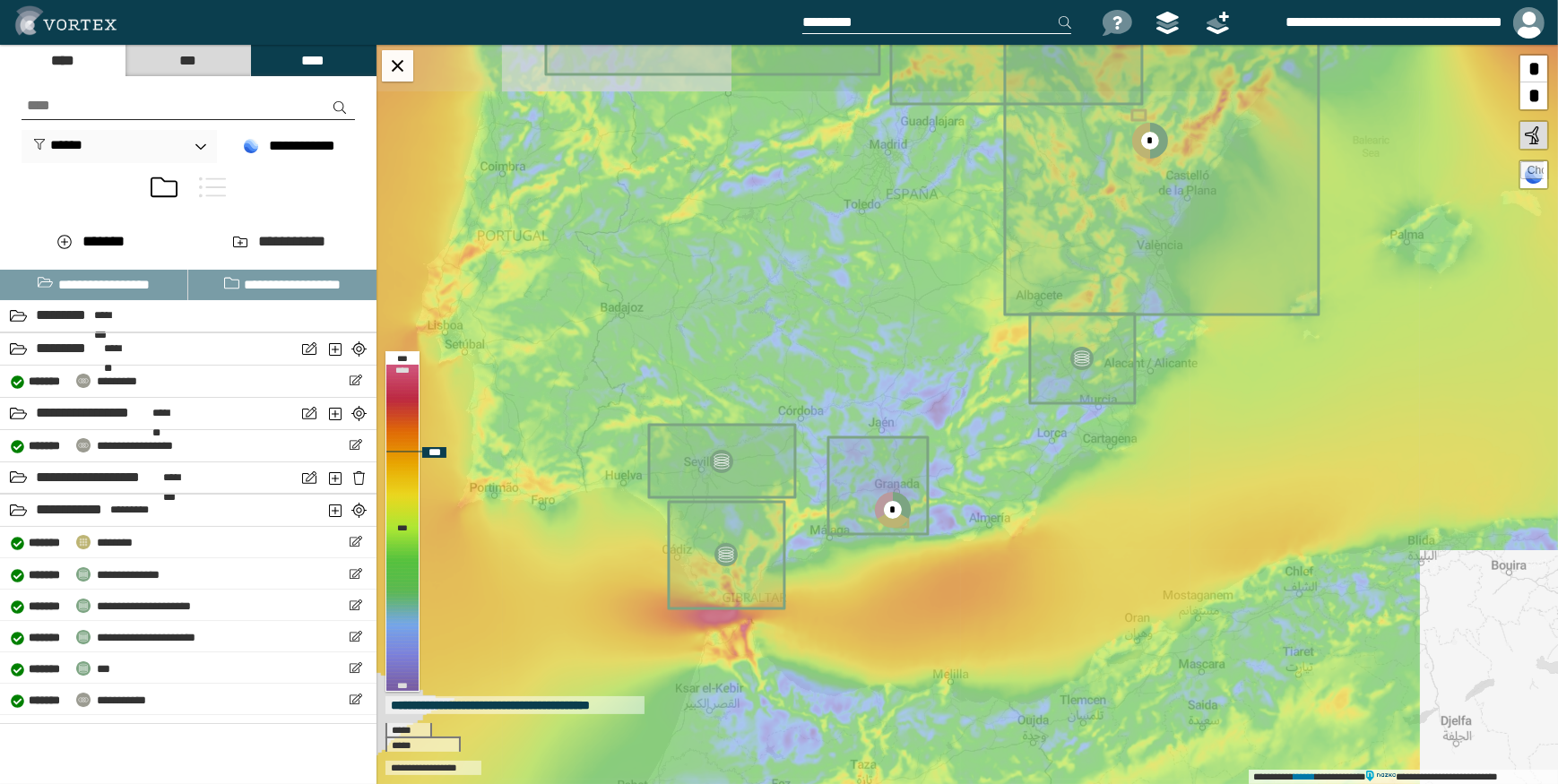 drag, startPoint x: 1130, startPoint y: 363, endPoint x: 1112, endPoint y: 384, distance: 27.659 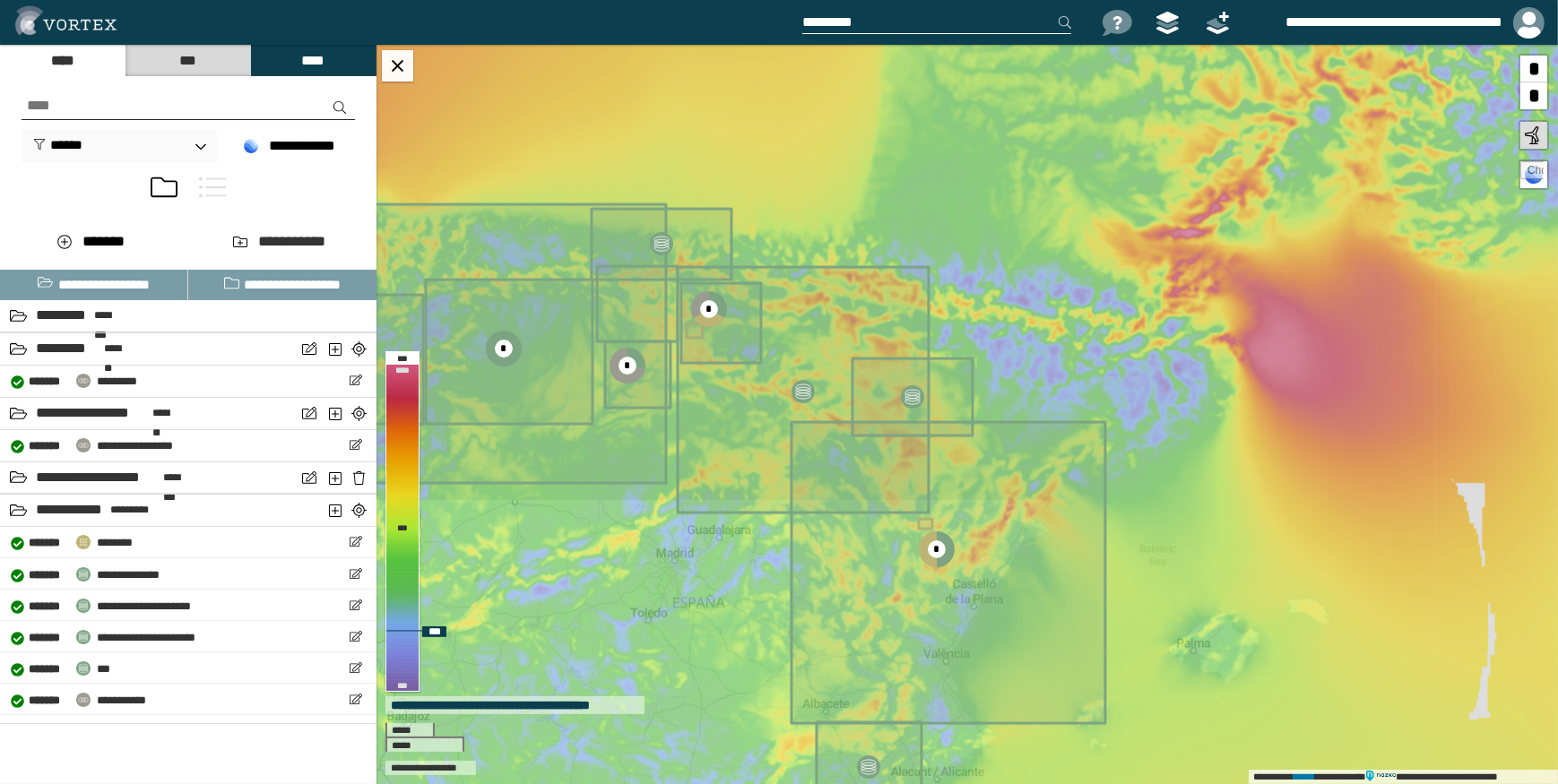 drag, startPoint x: 1150, startPoint y: 343, endPoint x: 1099, endPoint y: 417, distance: 89.87213 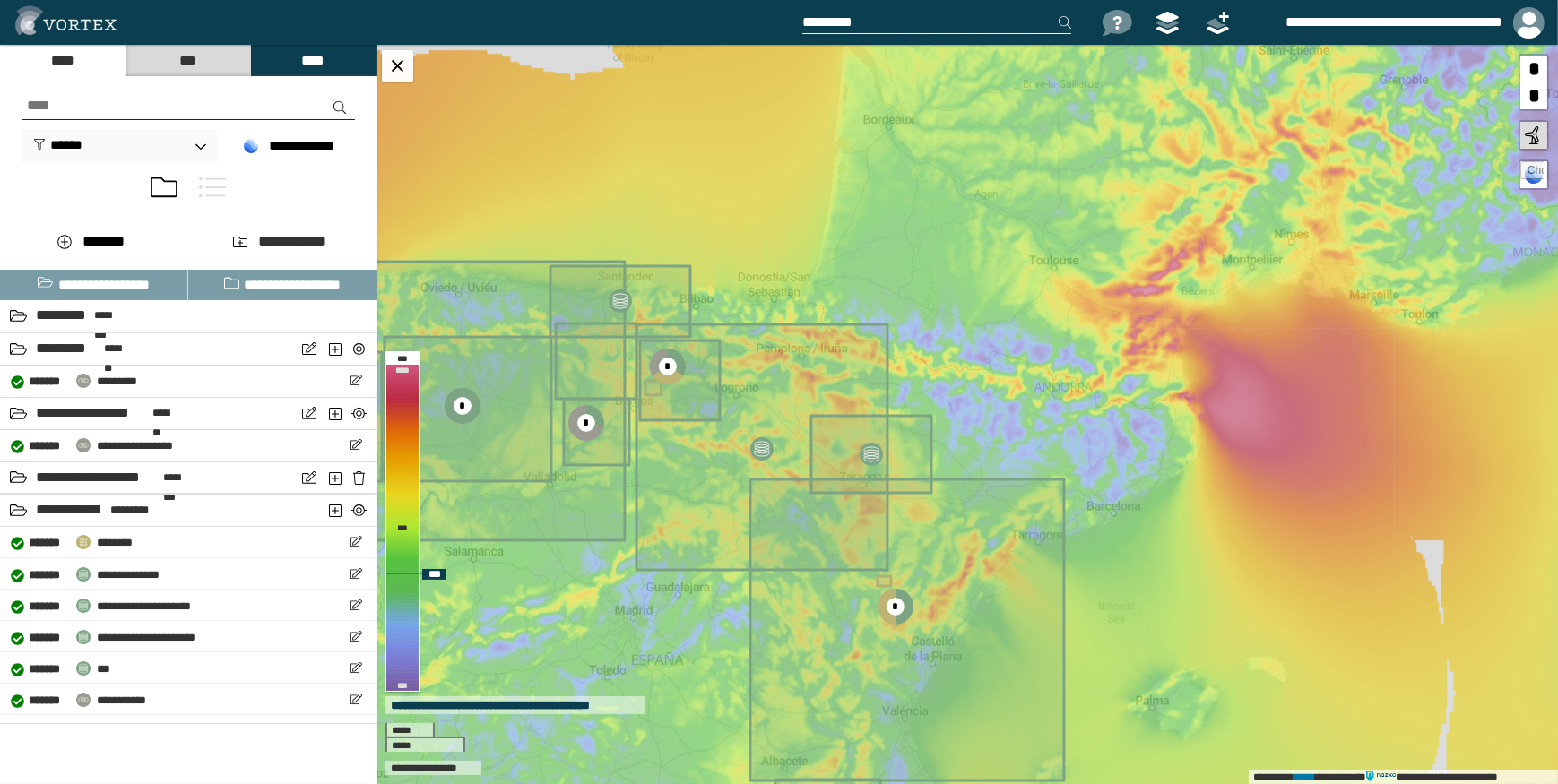 drag, startPoint x: 923, startPoint y: 510, endPoint x: 962, endPoint y: 447, distance: 74.0945 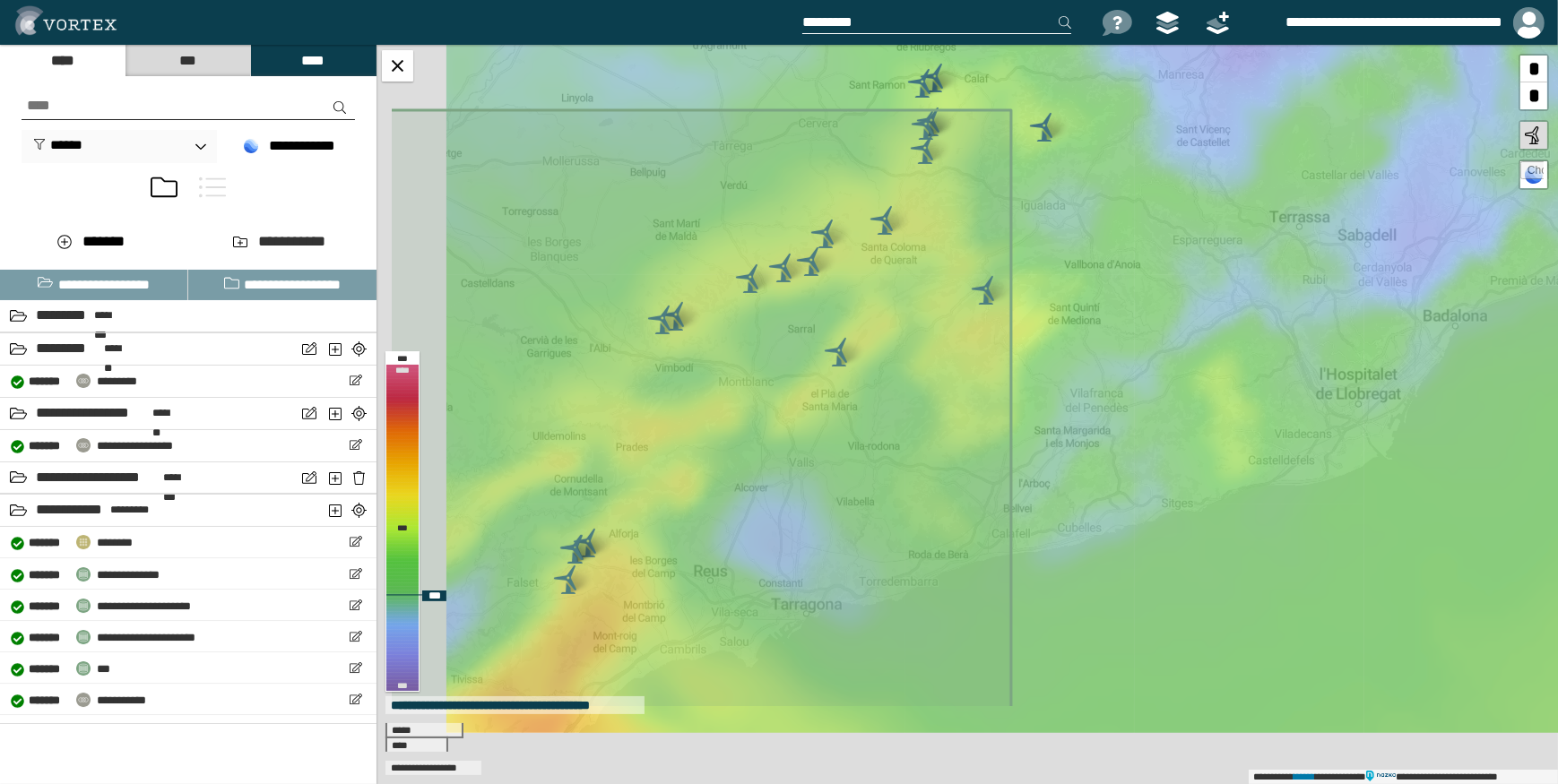 drag, startPoint x: 982, startPoint y: 544, endPoint x: 1116, endPoint y: 391, distance: 203.38387 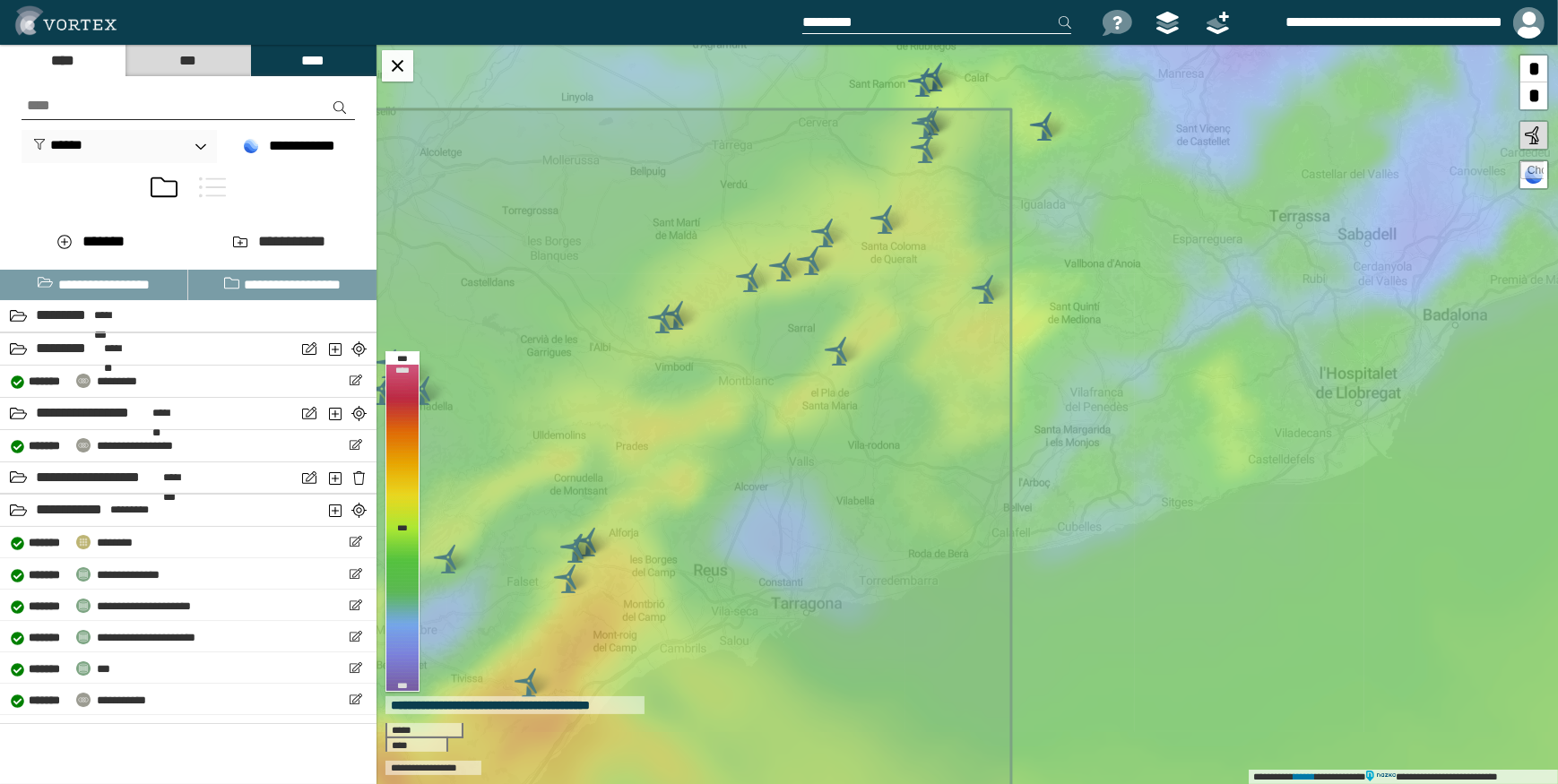 click at bounding box center (937, 22) 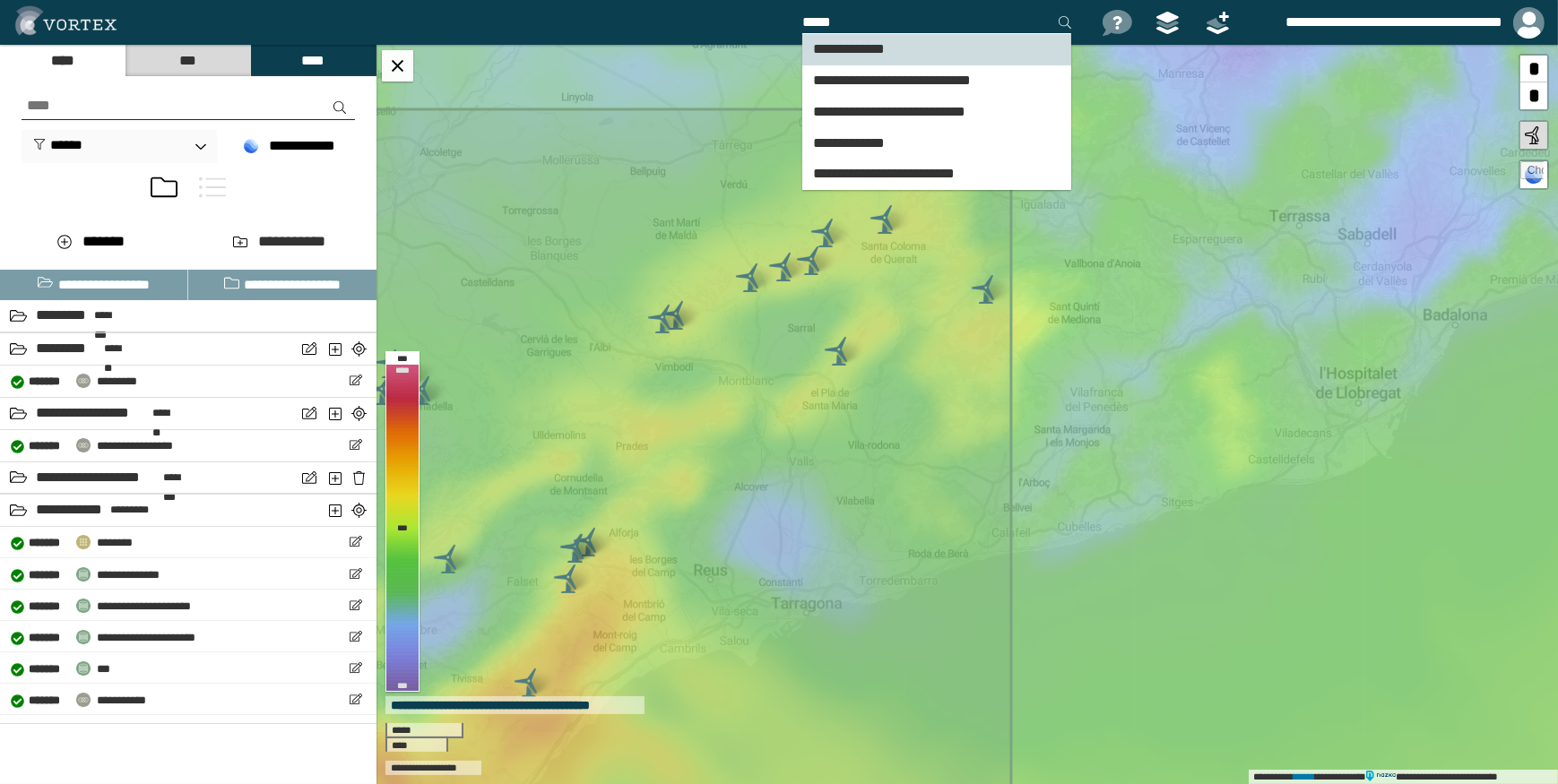 type on "*****" 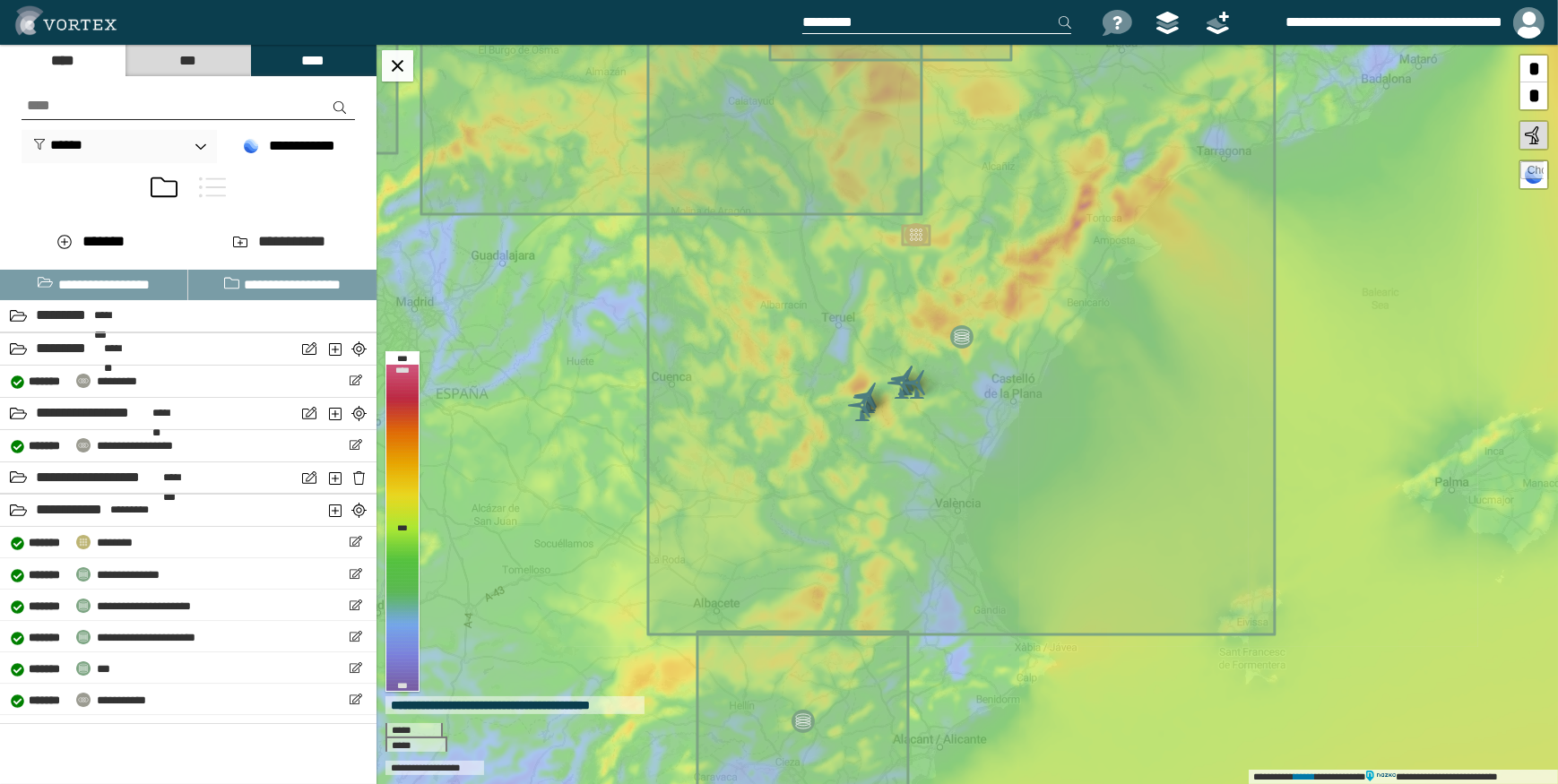 click at bounding box center (937, 22) 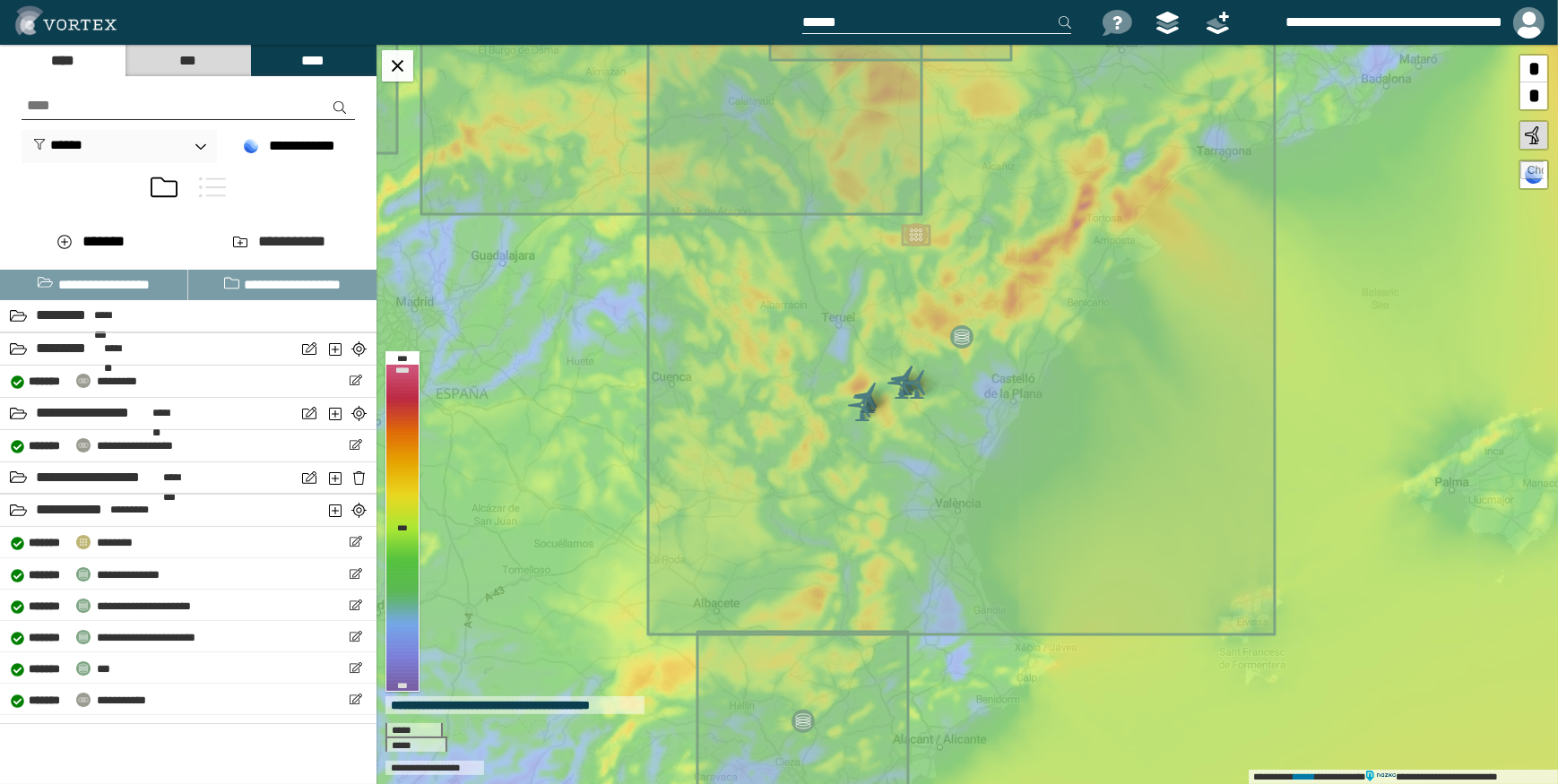 type on "******" 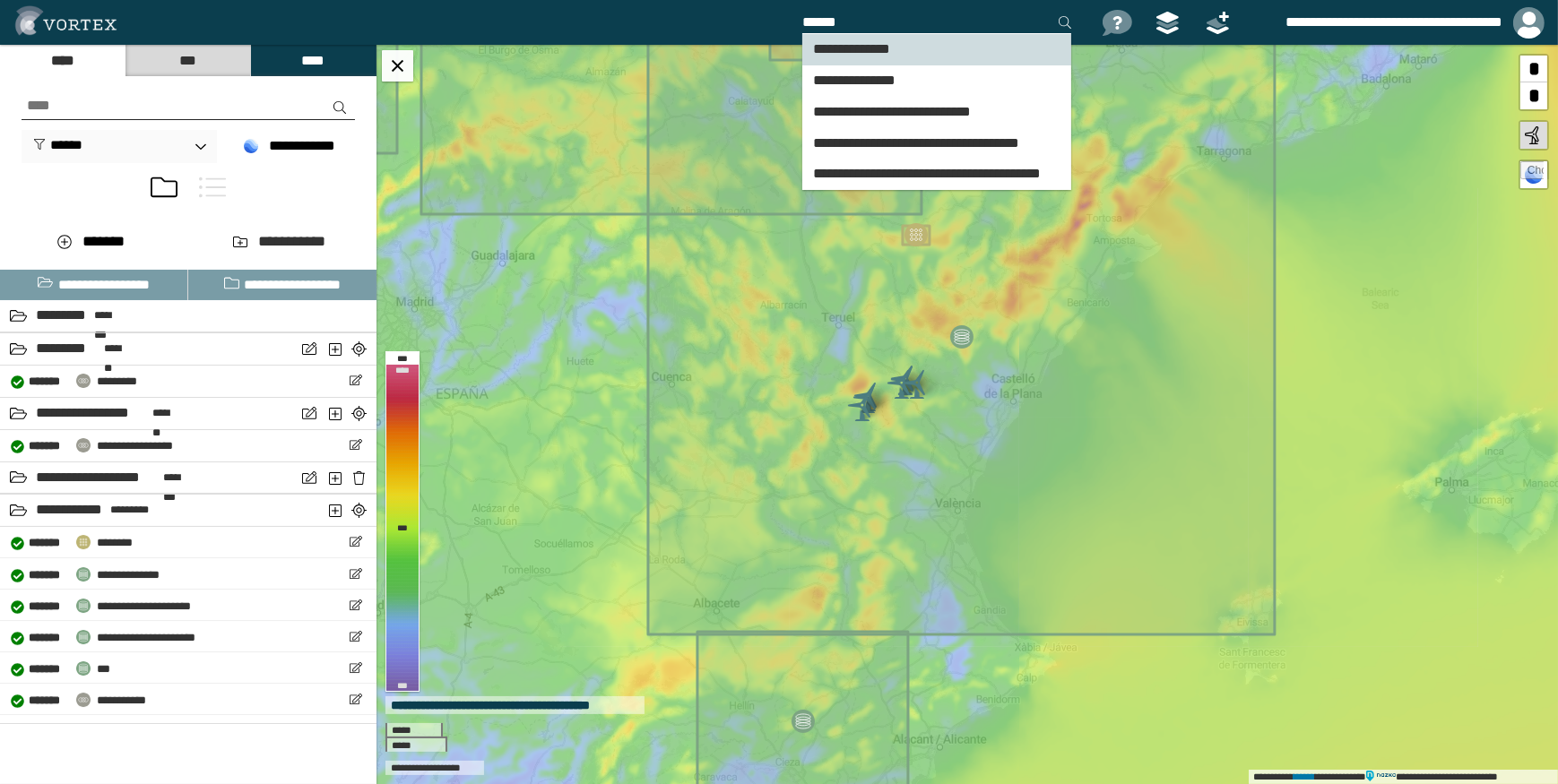 click on "**********" at bounding box center (852, 48) 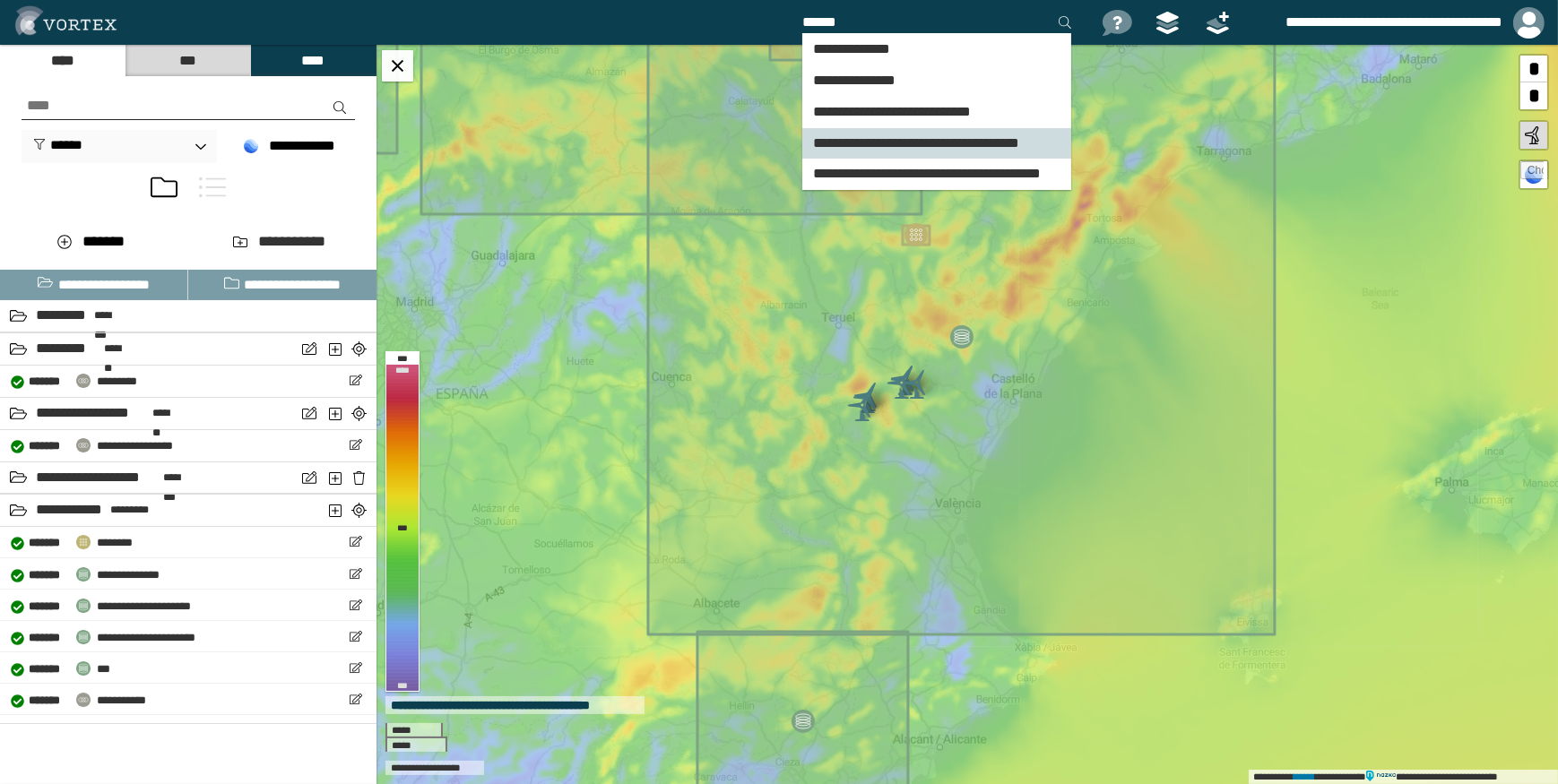 type 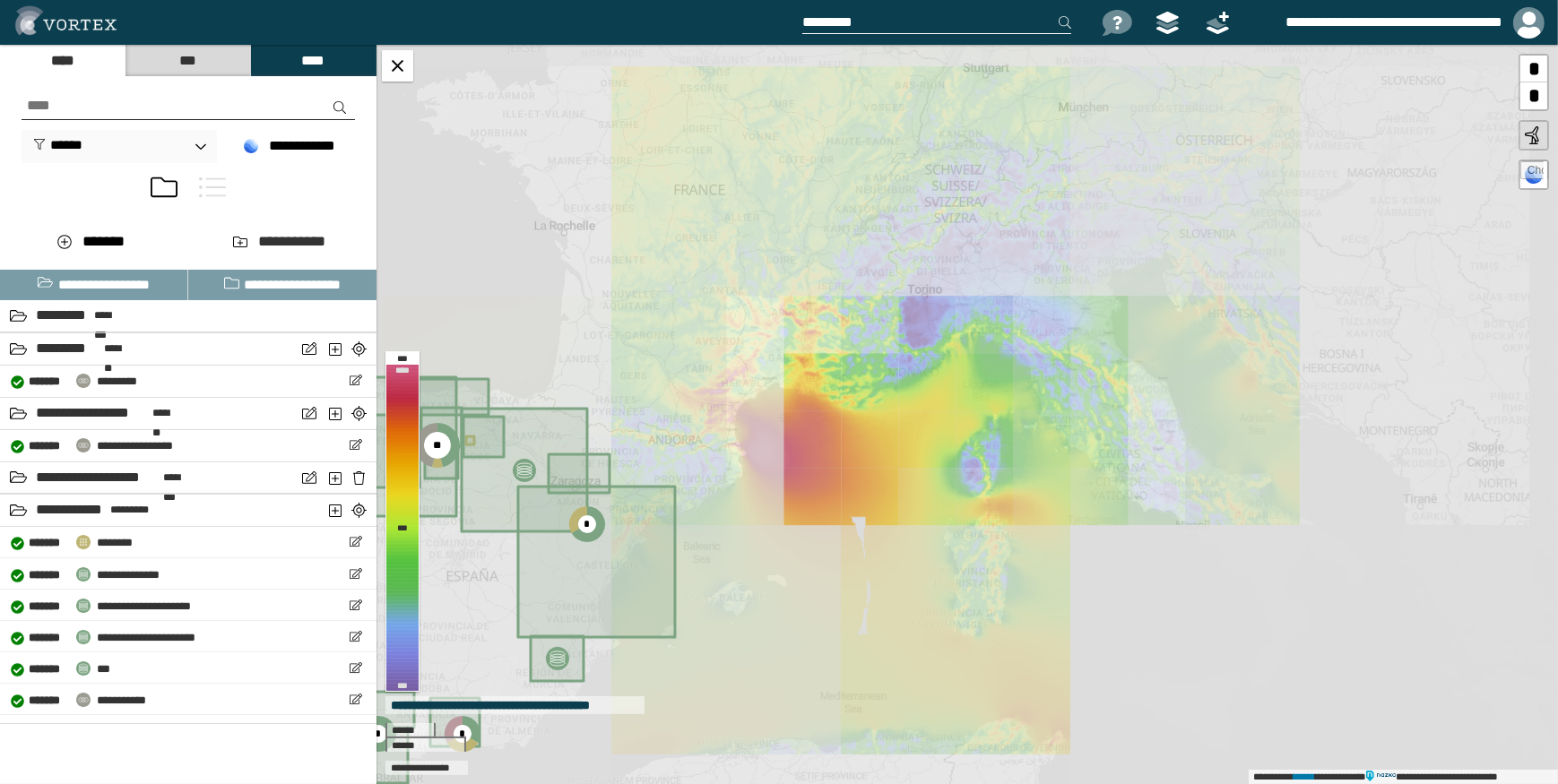 drag, startPoint x: 588, startPoint y: 591, endPoint x: 835, endPoint y: 358, distance: 339.55559 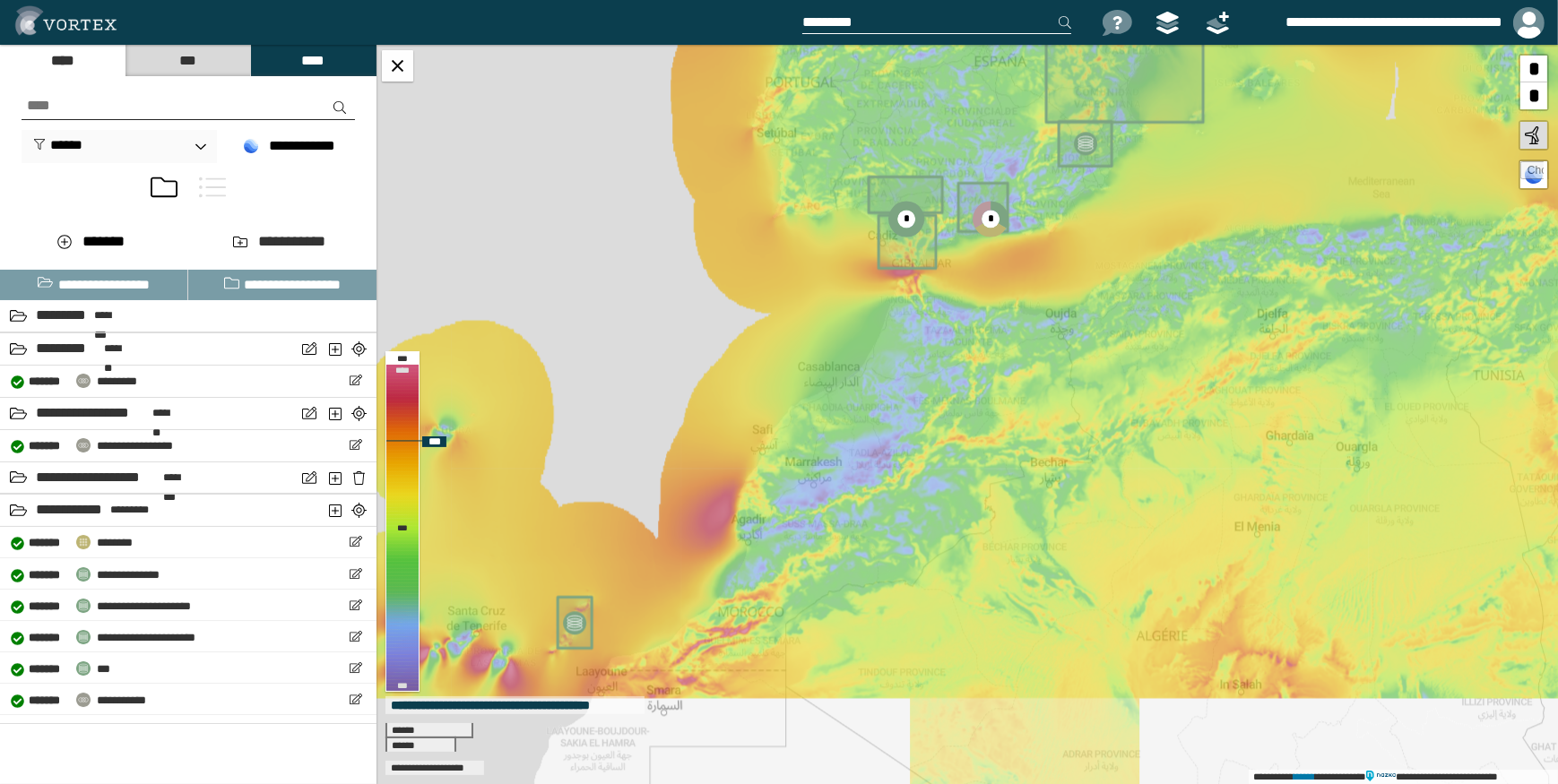 drag, startPoint x: 731, startPoint y: 461, endPoint x: 699, endPoint y: 535, distance: 80.622577 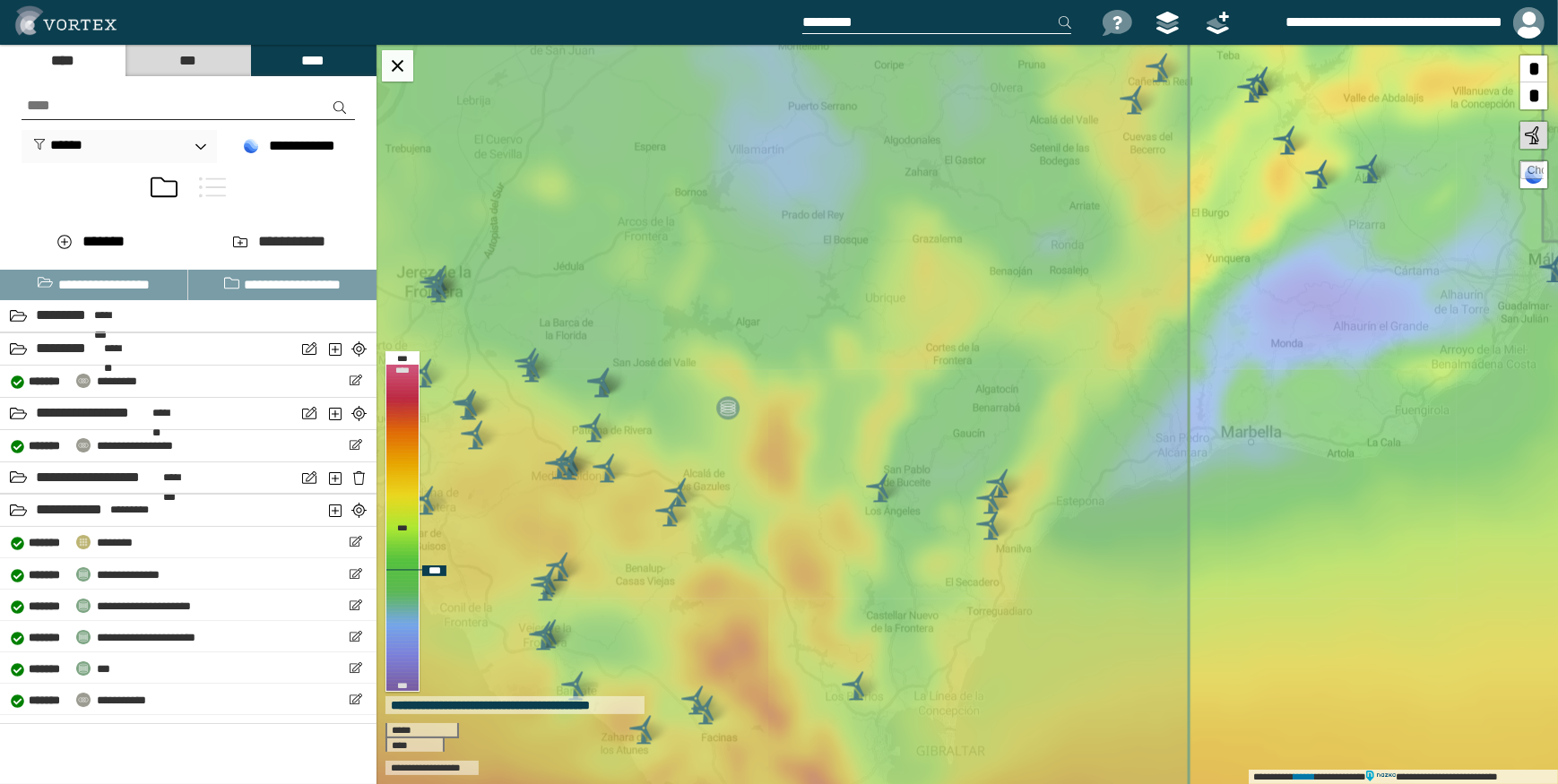 click at bounding box center (1532, 173) 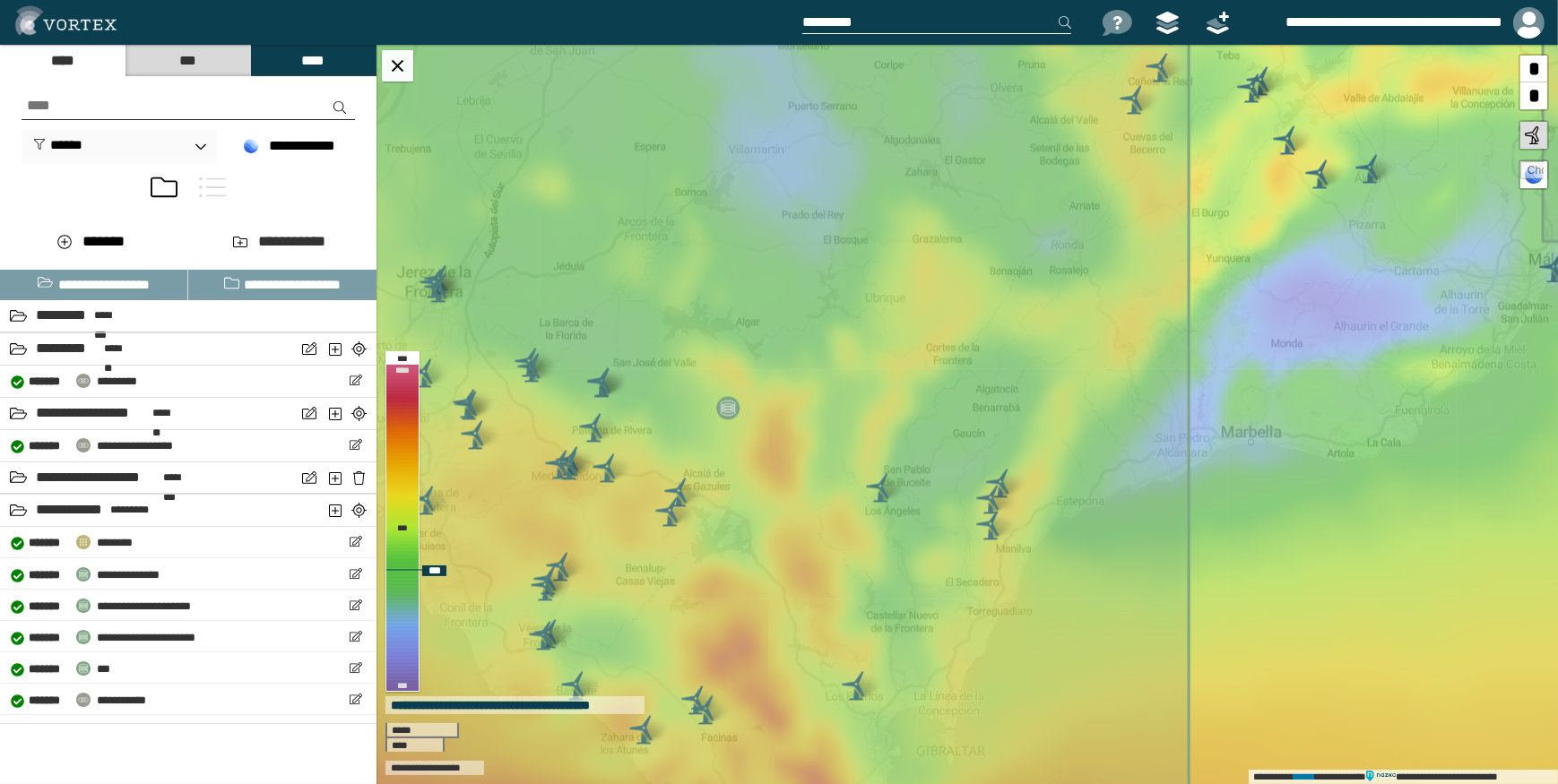 type on "**********" 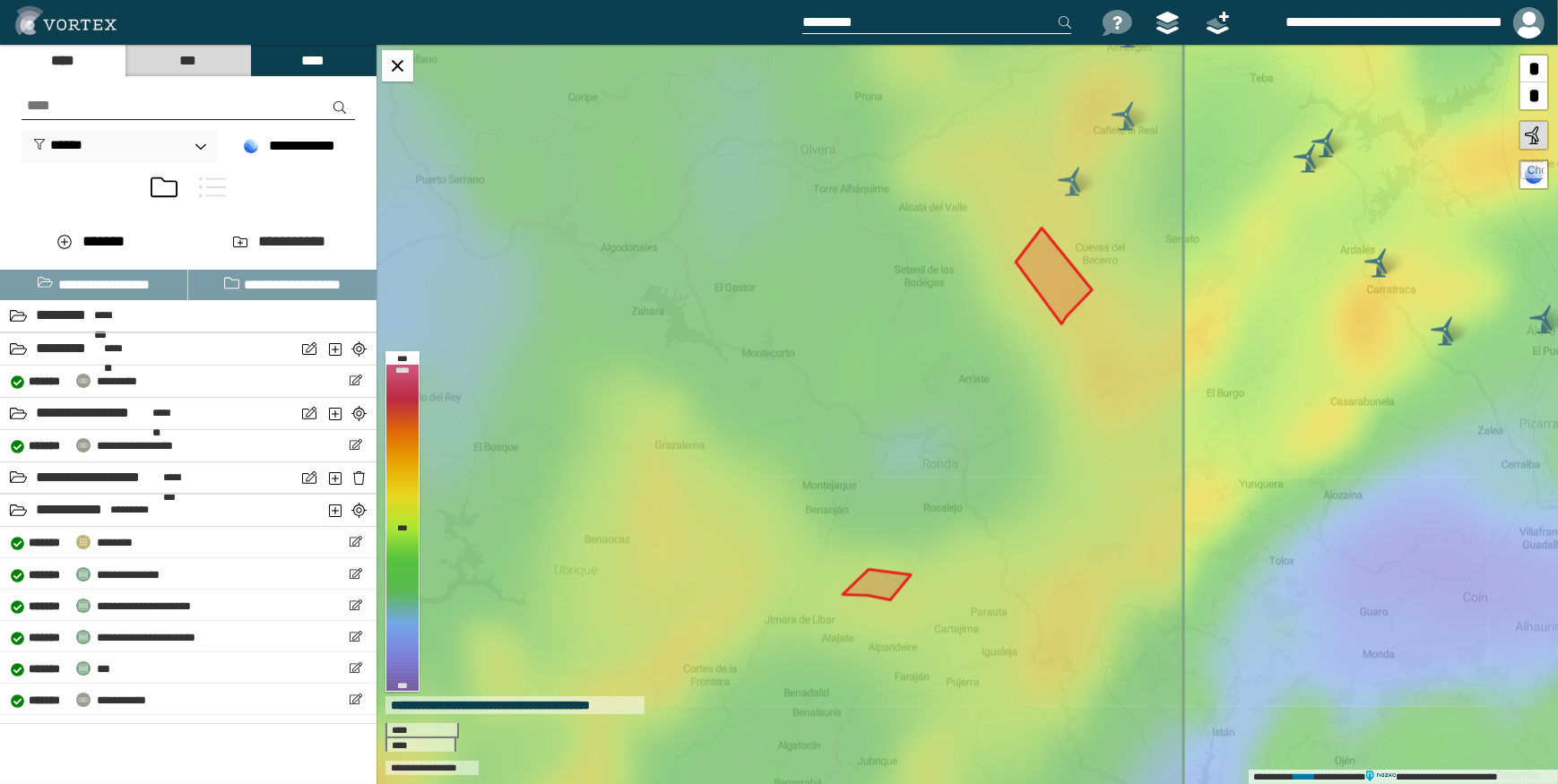 click on "****" at bounding box center [313, 60] 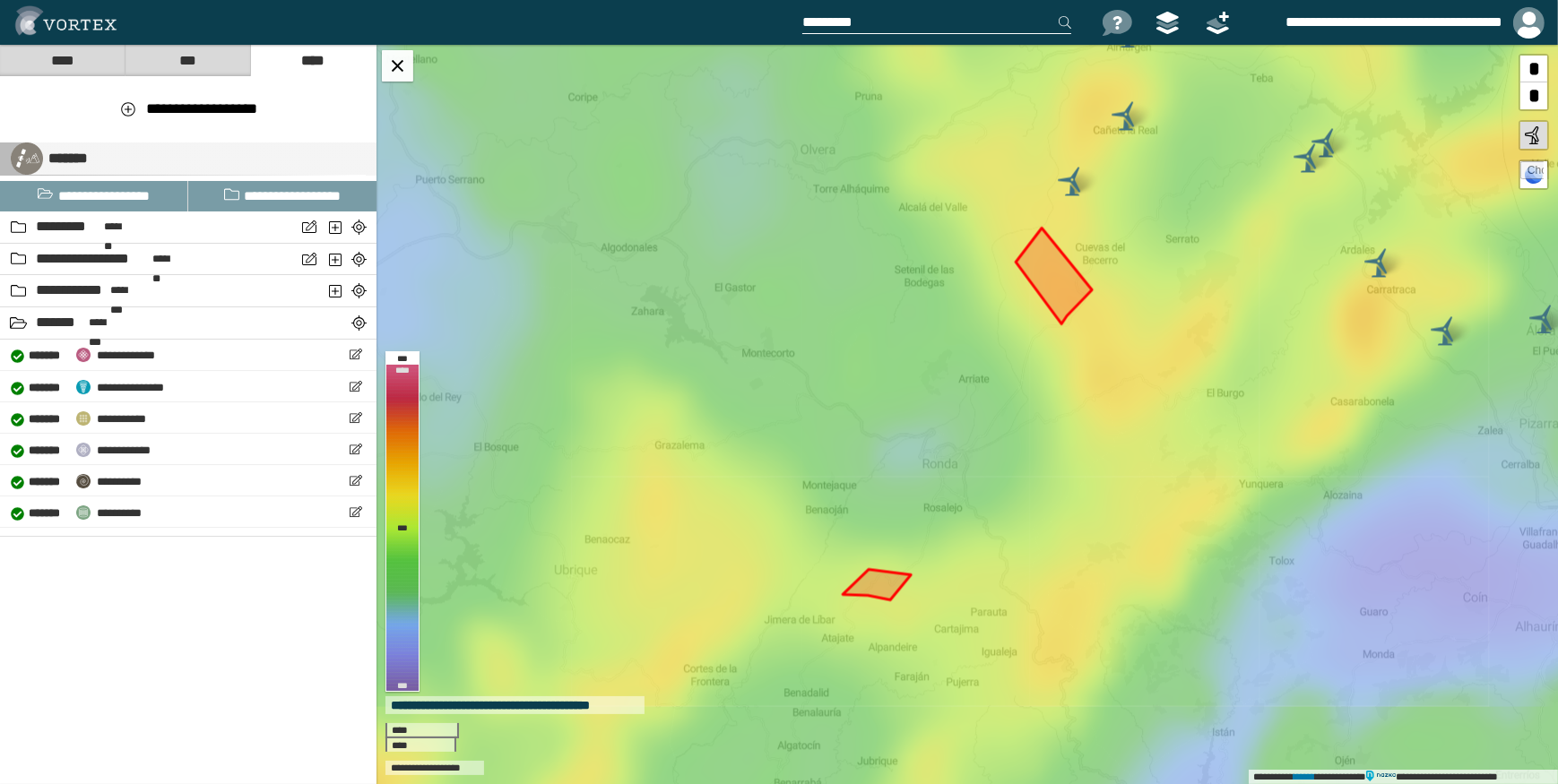 click on "*******" at bounding box center [188, 159] 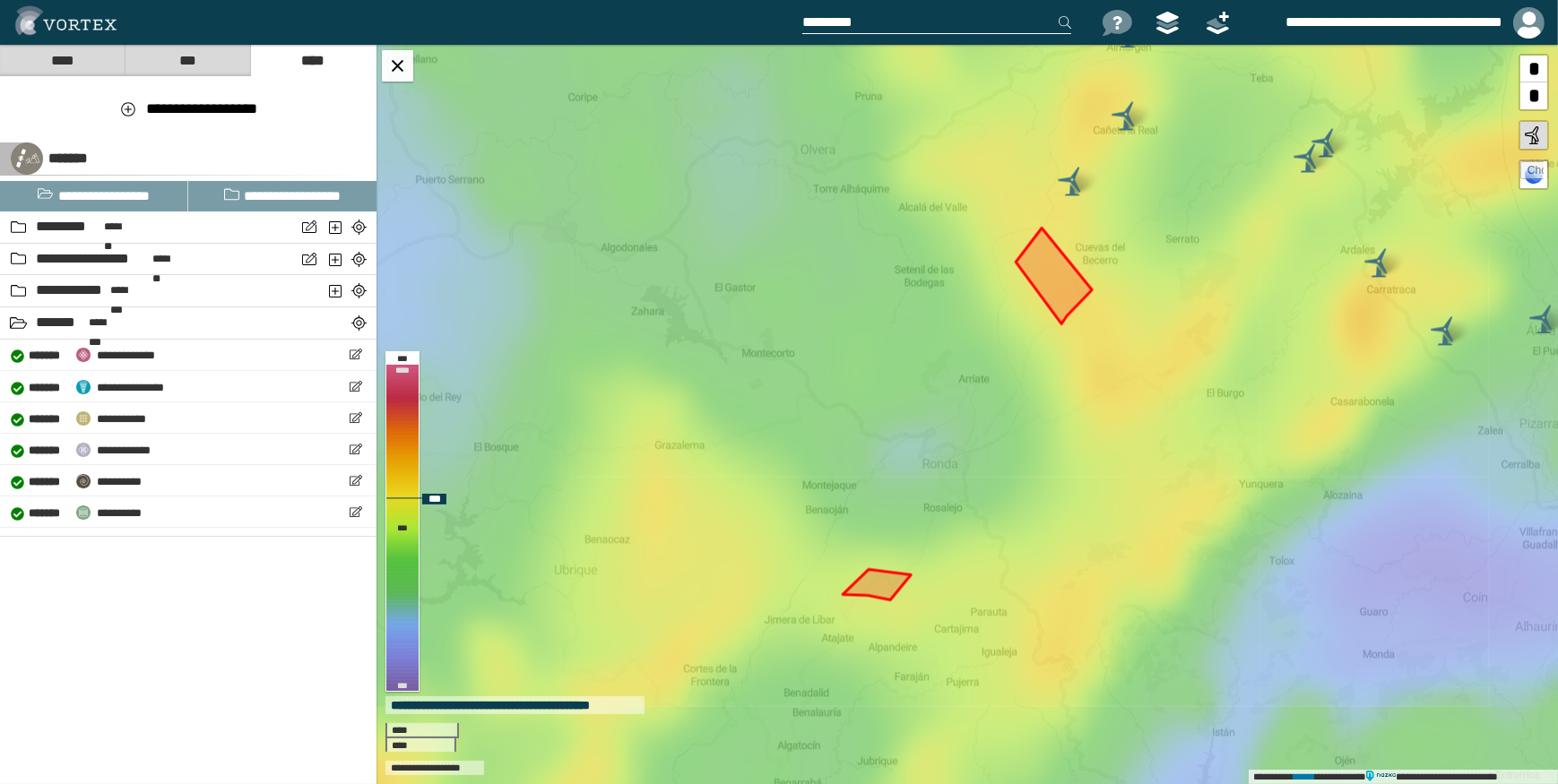 select on "**" 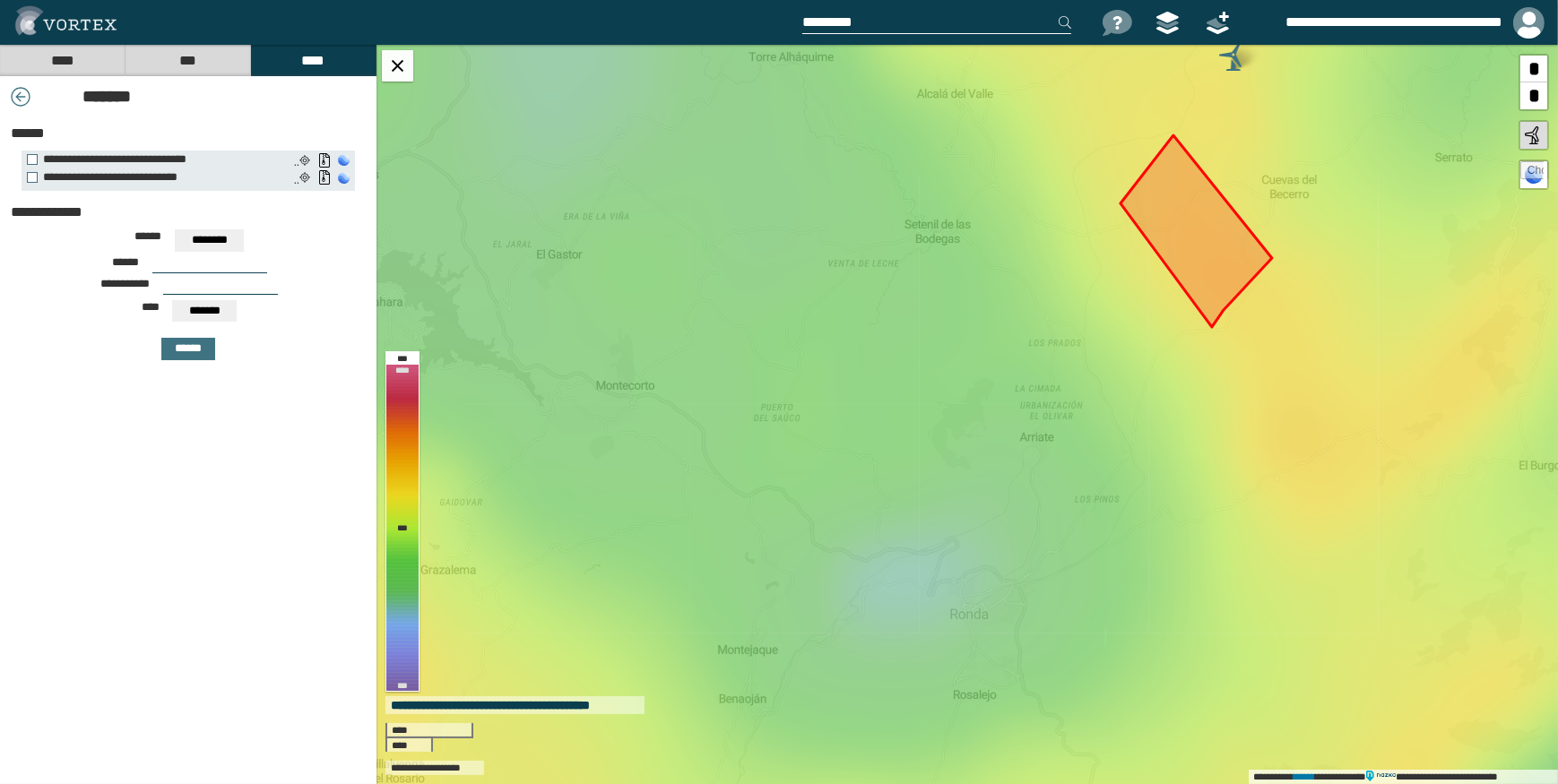 click at bounding box center (210, 266) 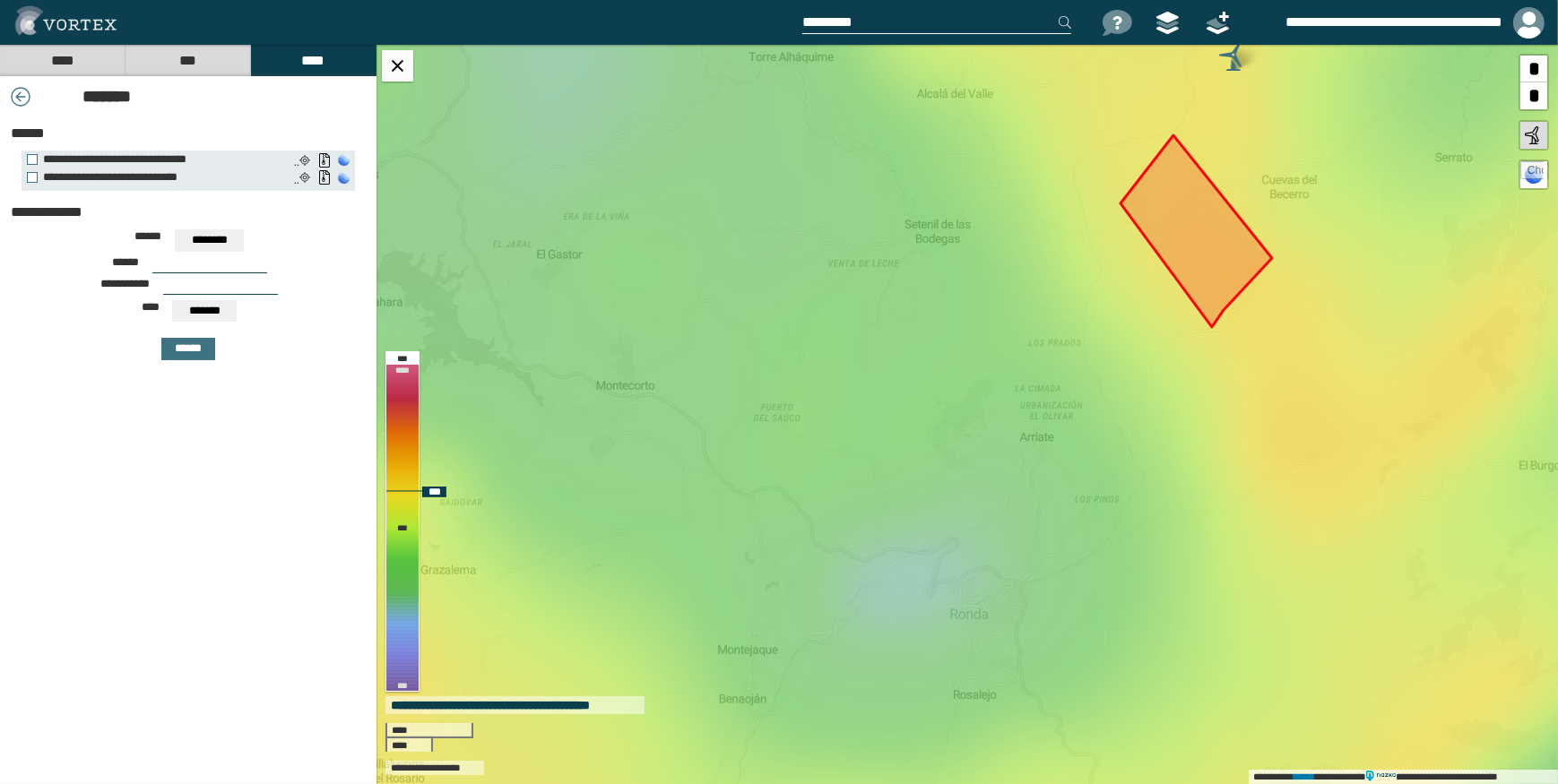 click 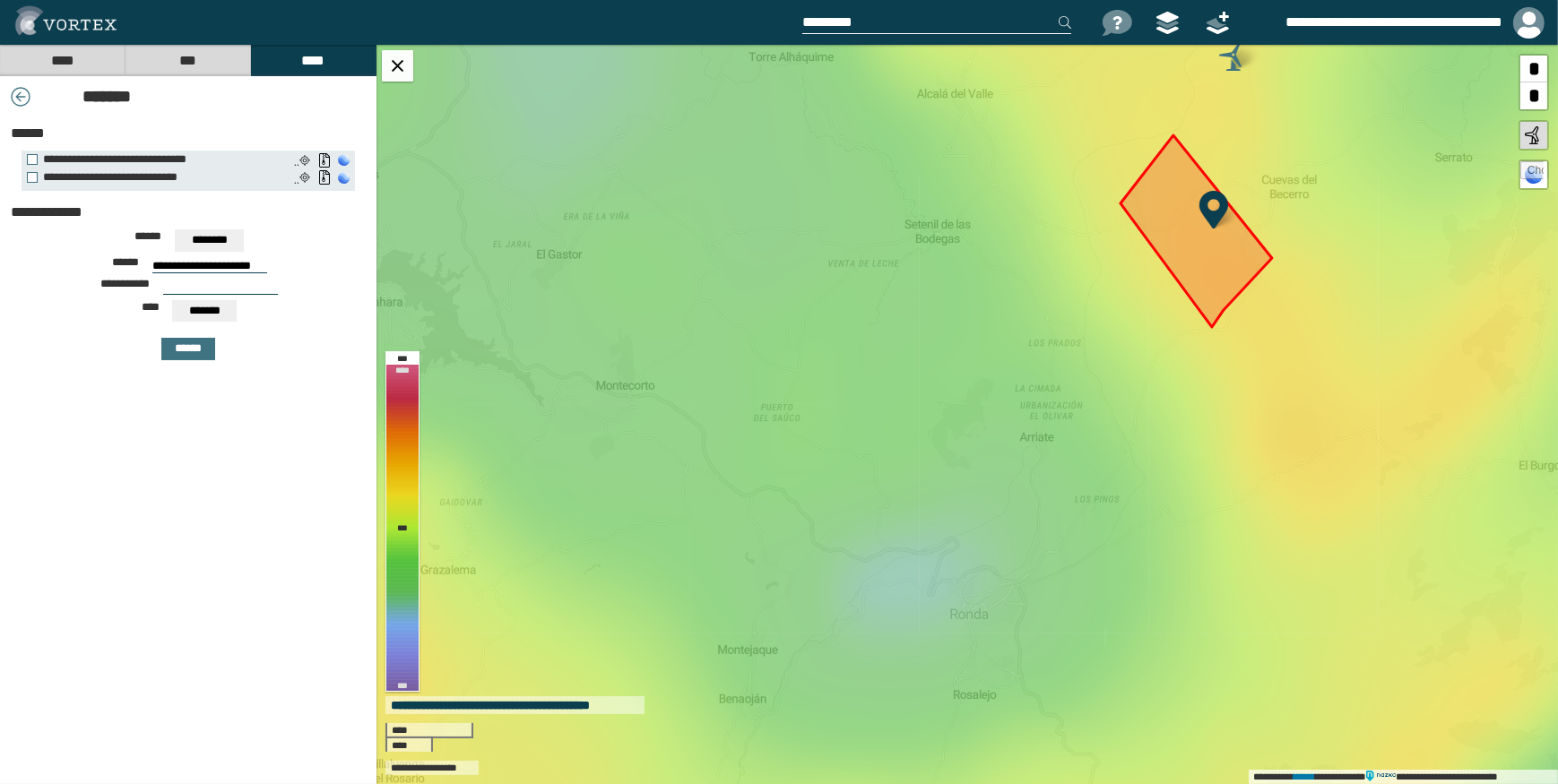 click at bounding box center [221, 288] 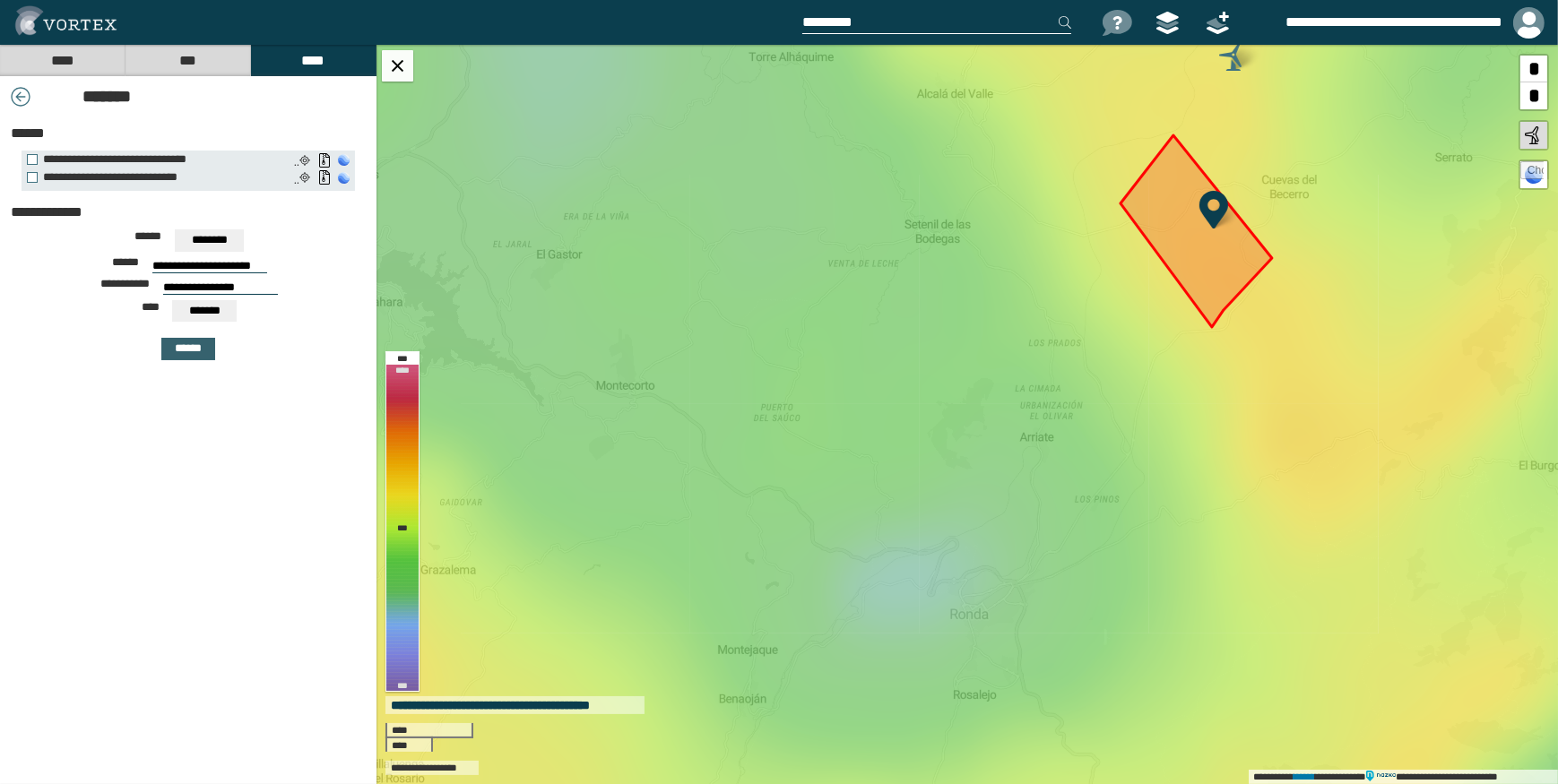 type on "**********" 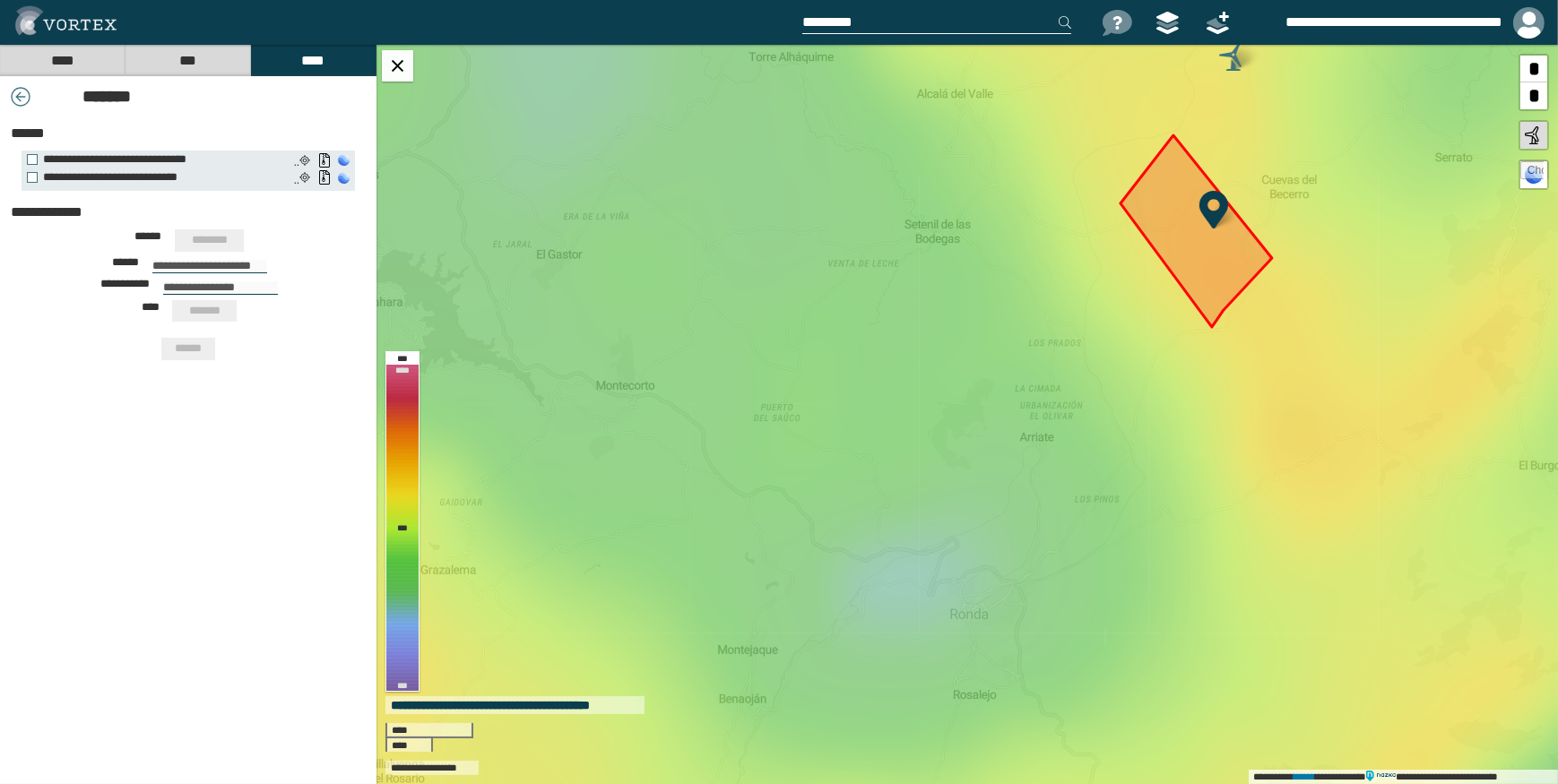type 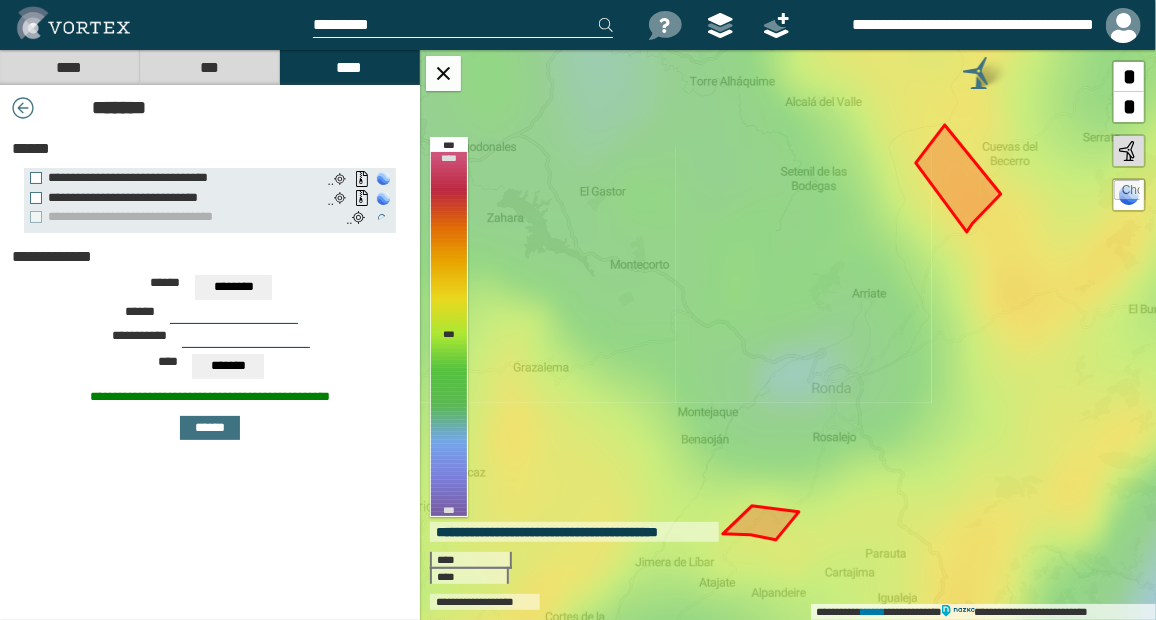 click on "****" at bounding box center (69, 67) 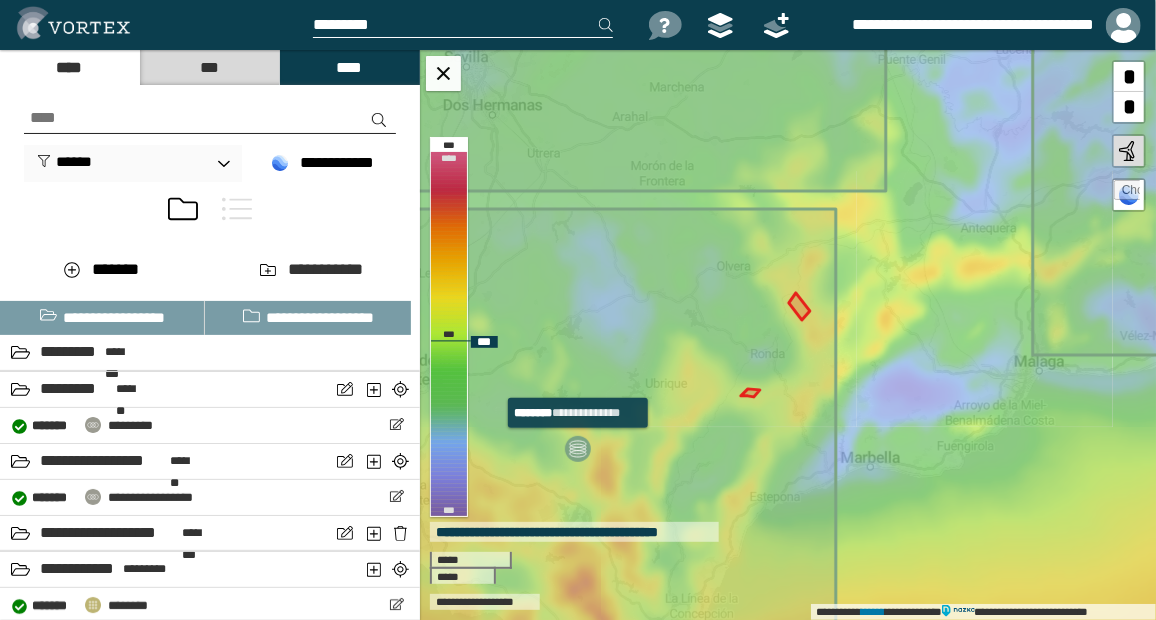 click at bounding box center [578, 449] 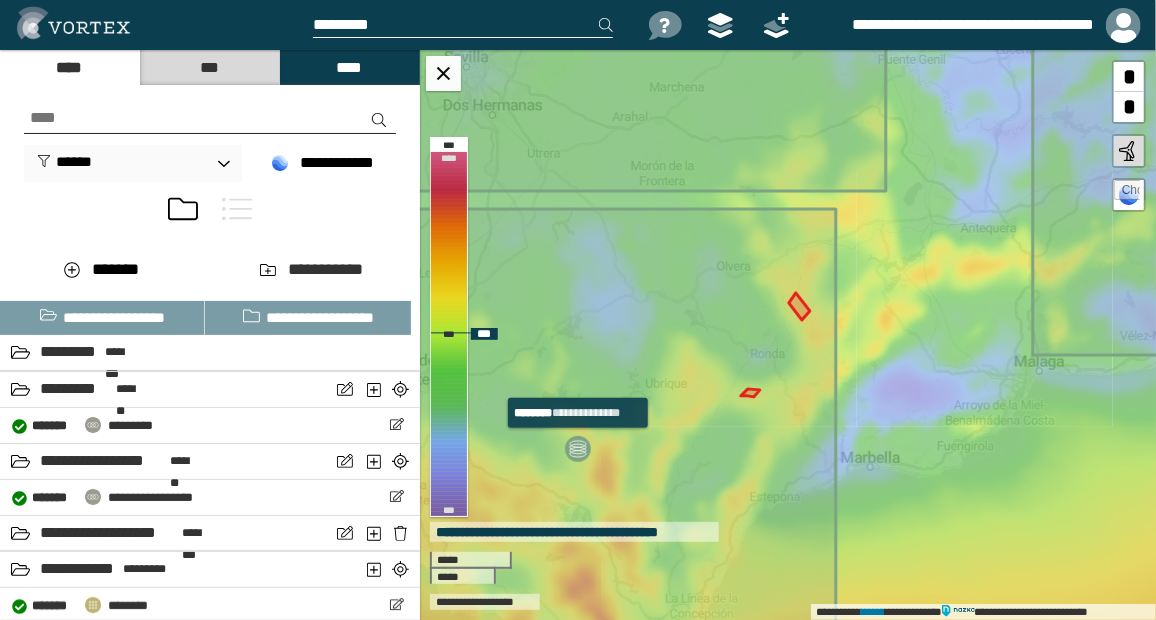 select on "*" 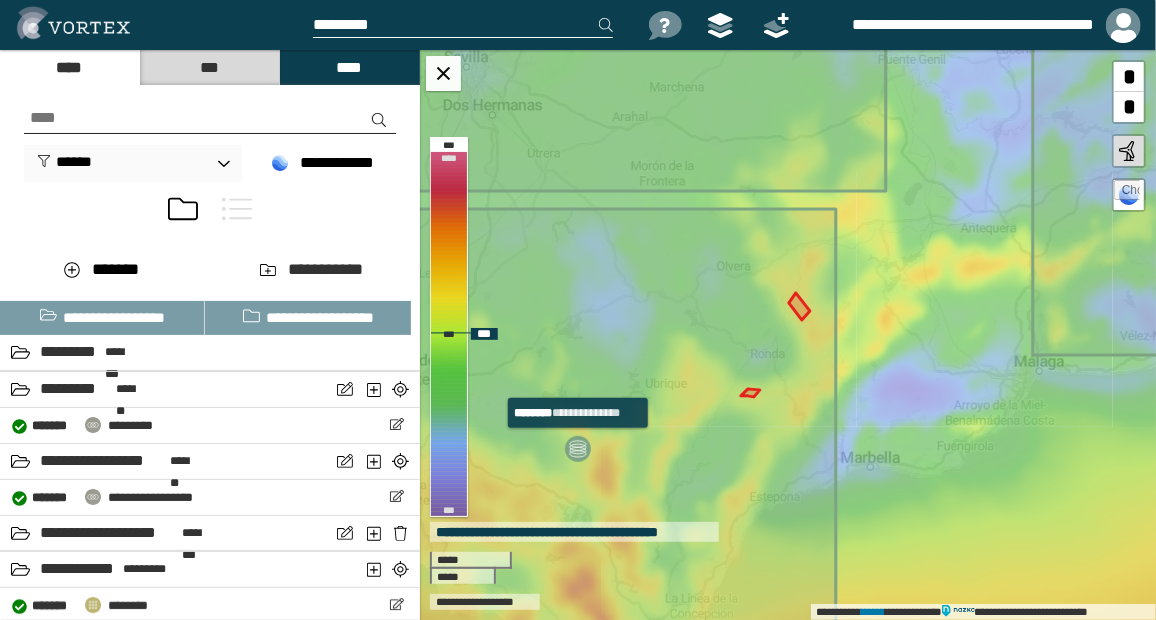 select on "**" 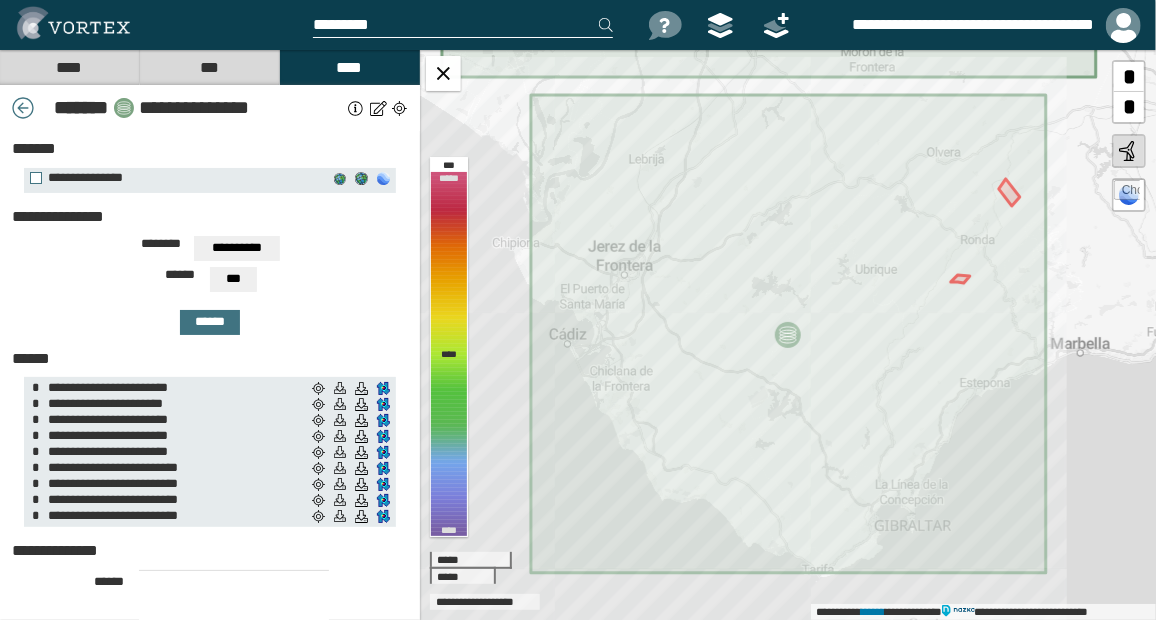 click at bounding box center [234, 603] 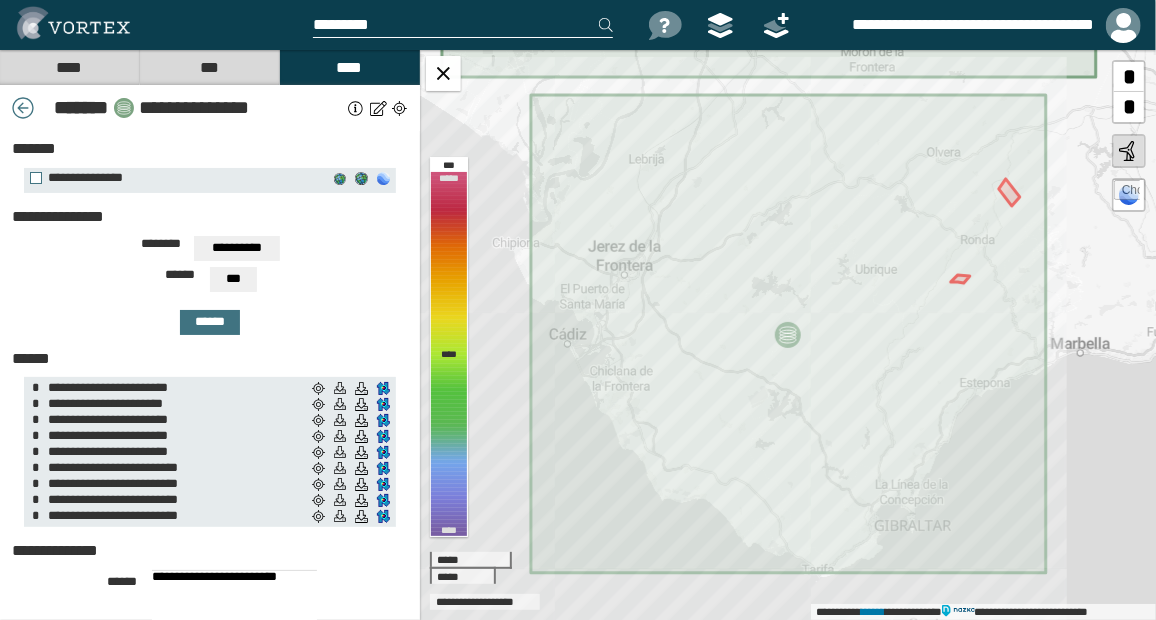 scroll, scrollTop: 116, scrollLeft: 0, axis: vertical 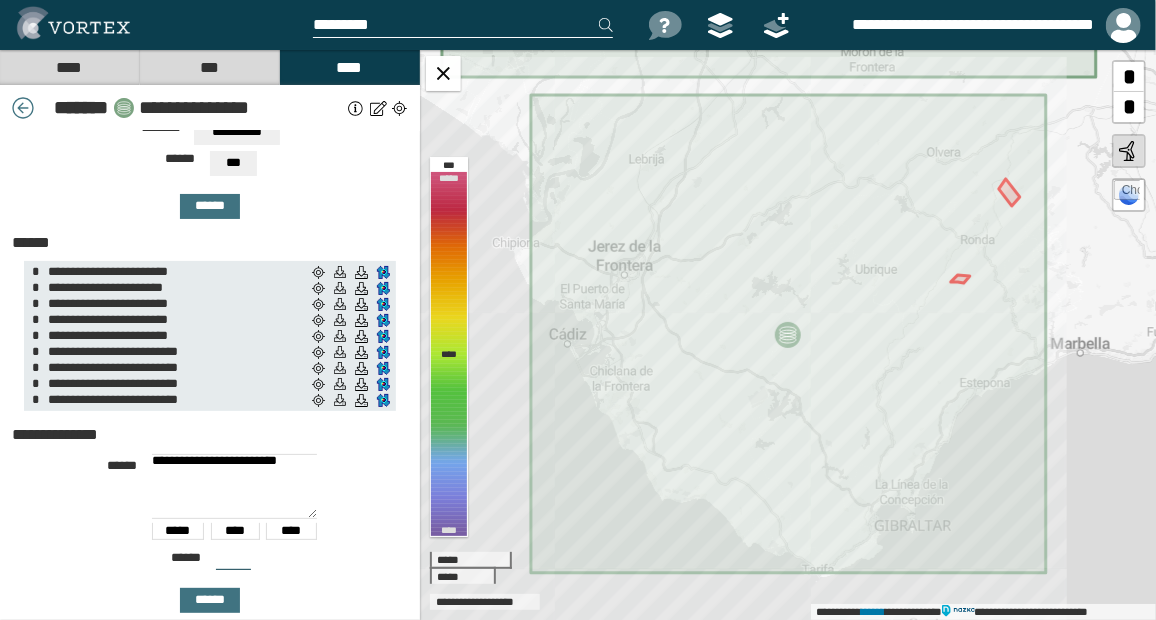 click on "**********" at bounding box center [234, 486] 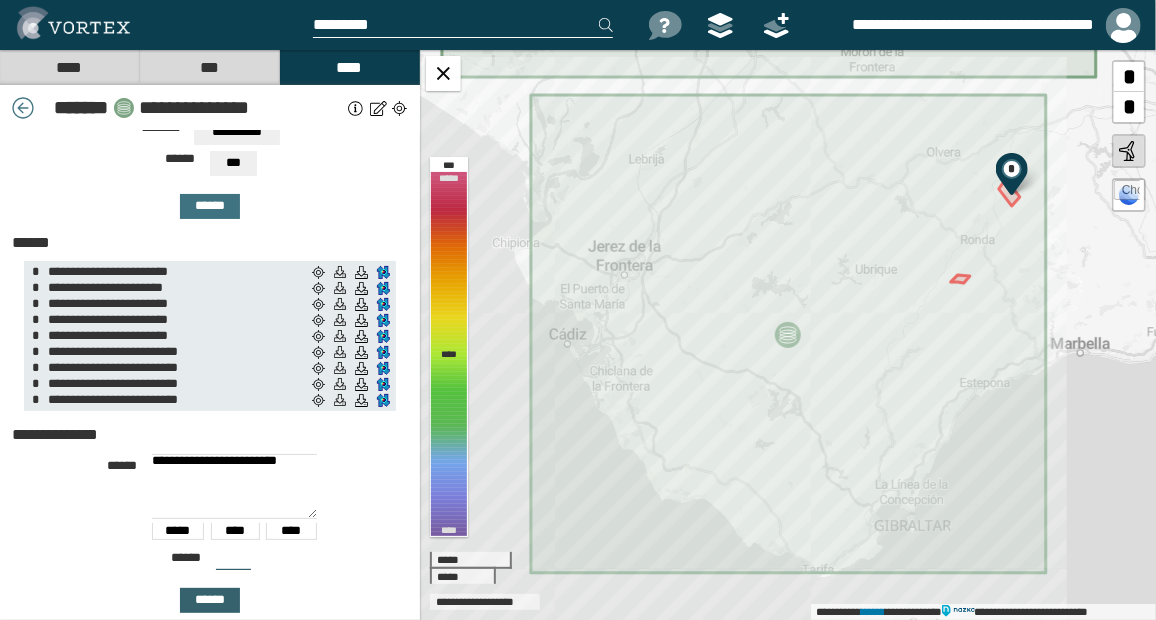 type on "**********" 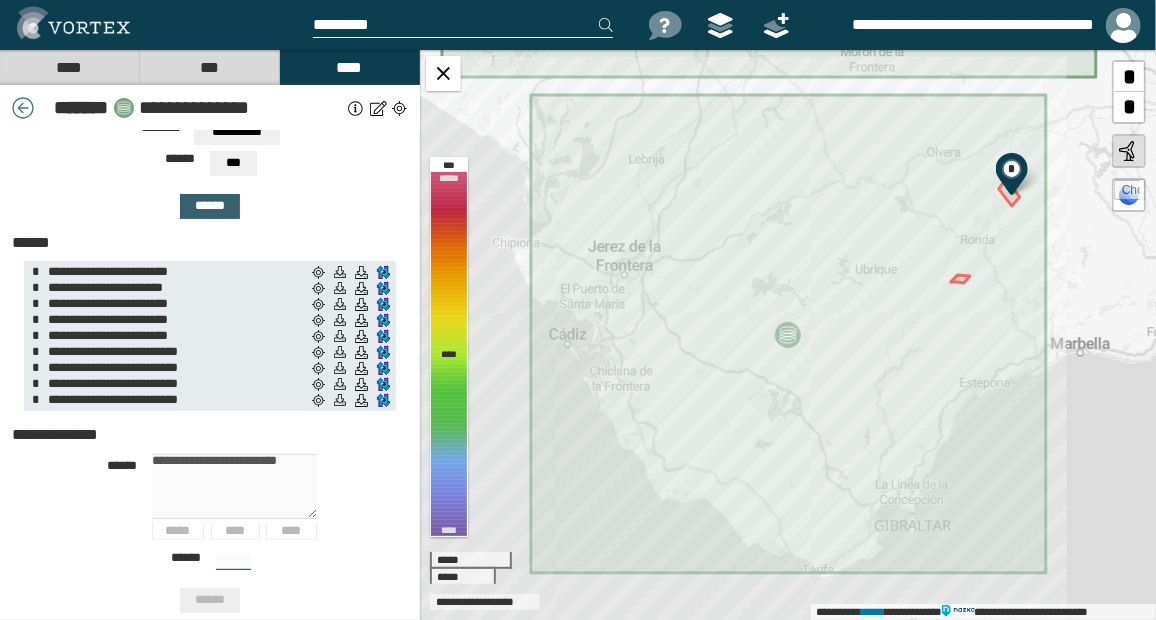 type 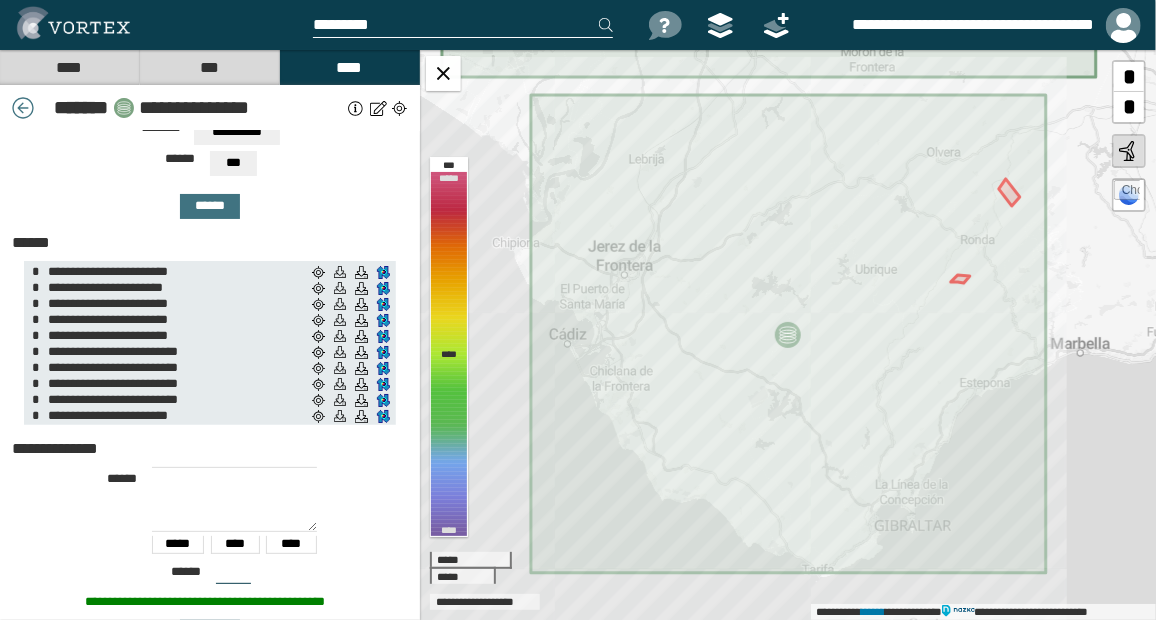 scroll, scrollTop: 0, scrollLeft: 0, axis: both 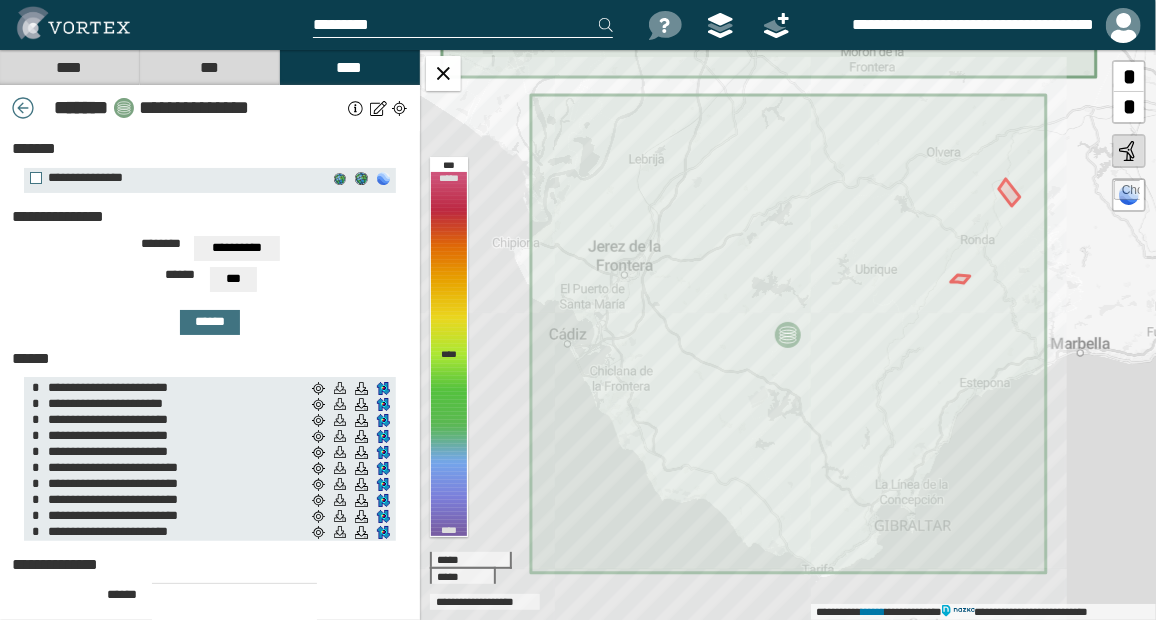 click on "**********" at bounding box center (237, 248) 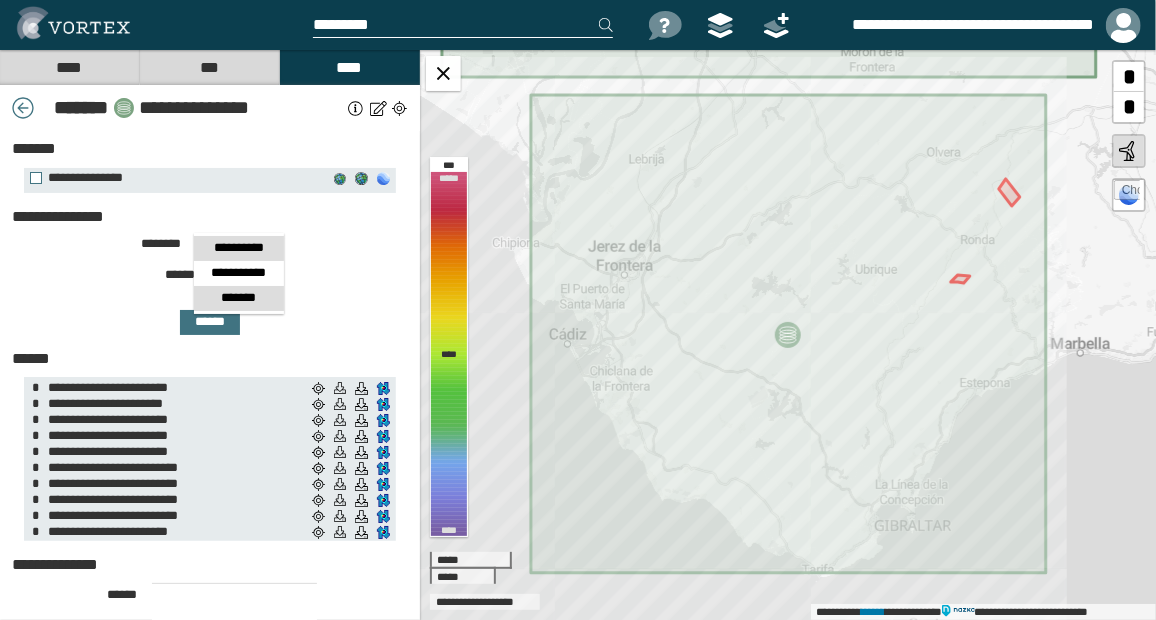 click on "*******" at bounding box center [239, 298] 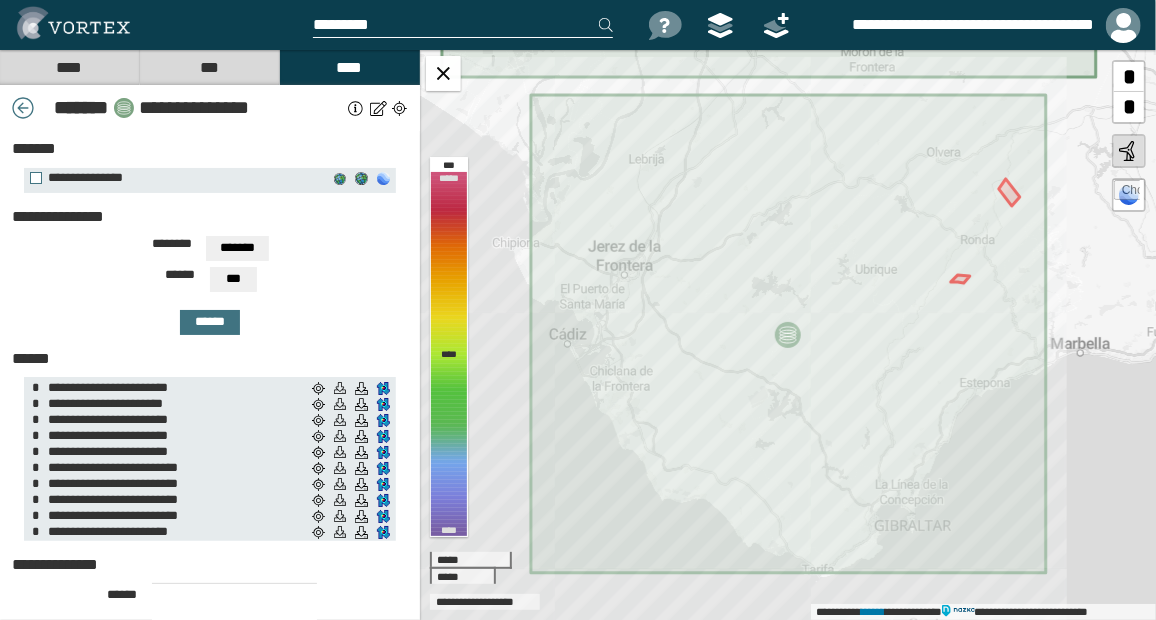 click on "***" at bounding box center [233, 279] 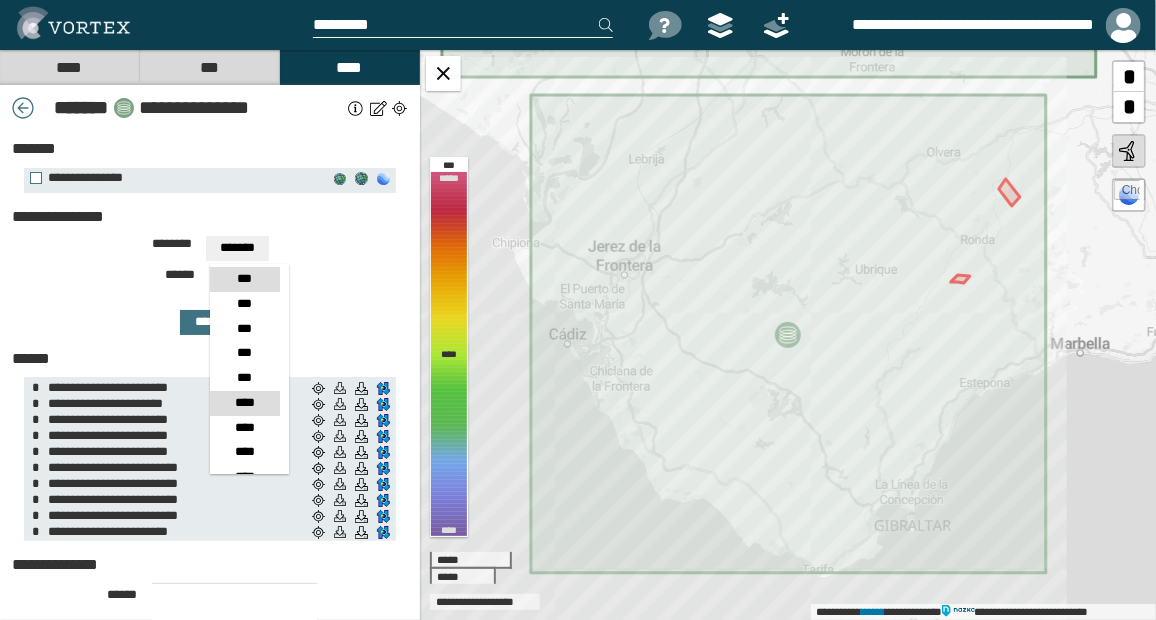 click on "****" at bounding box center (245, 403) 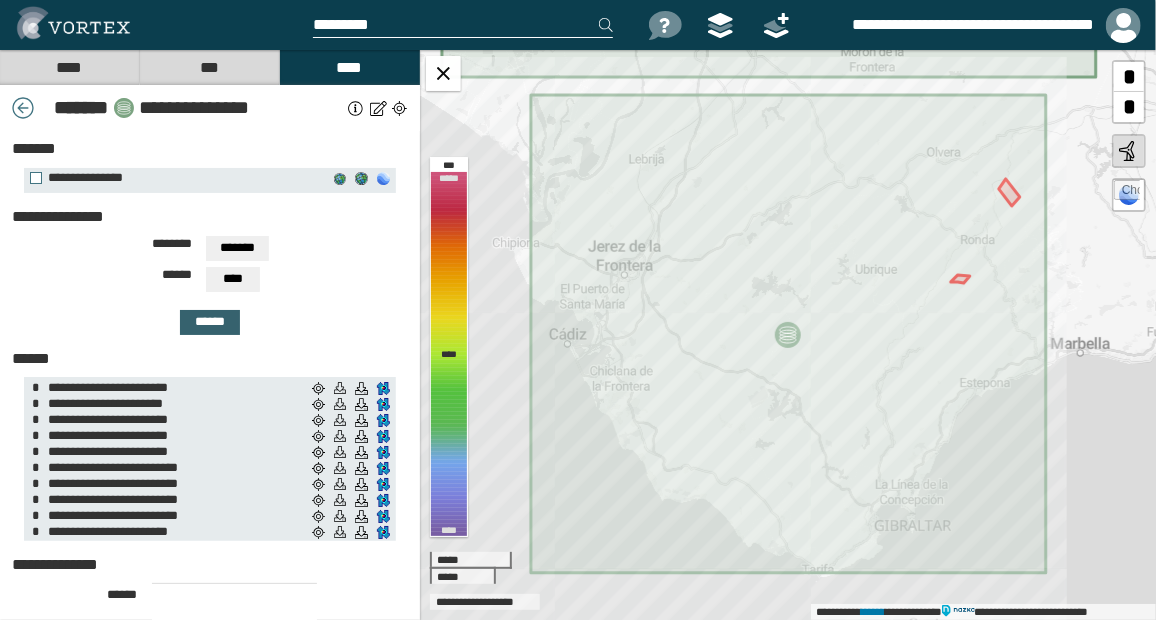click on "******" at bounding box center [210, 322] 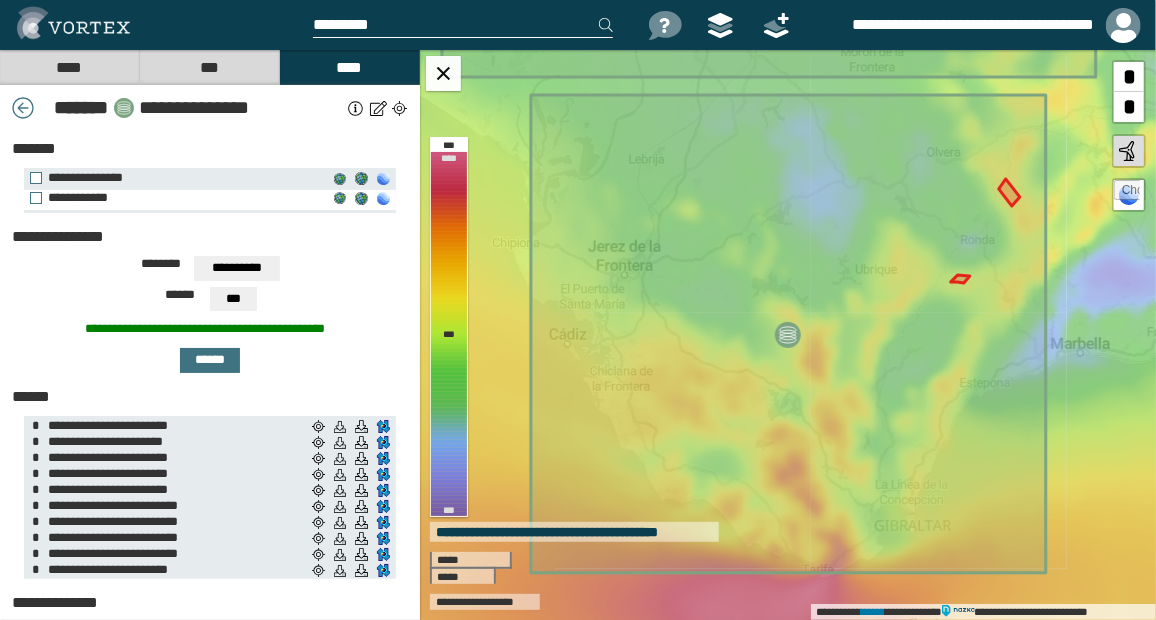 click on "**********" at bounding box center [174, 198] 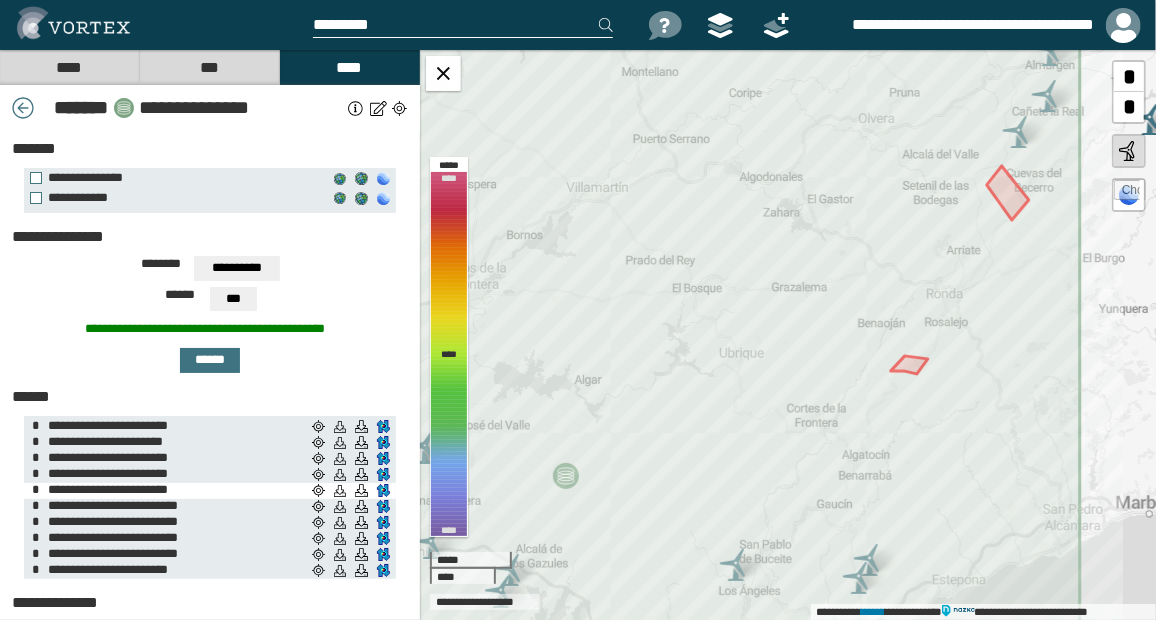 scroll, scrollTop: 2, scrollLeft: 0, axis: vertical 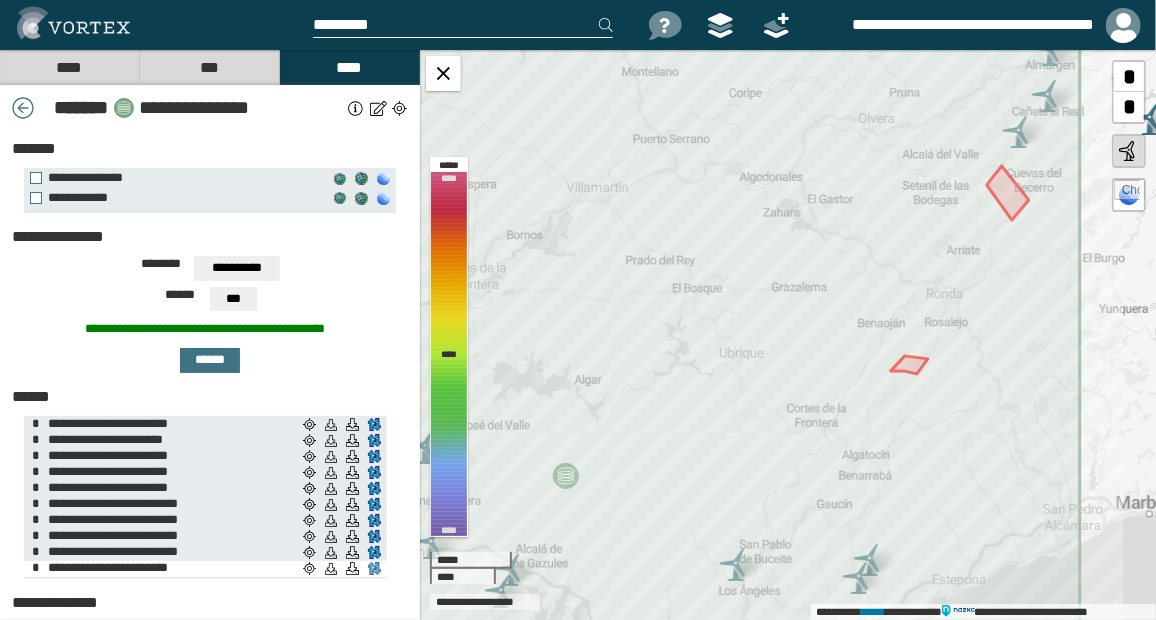 click on "**********" at bounding box center (374, 569) 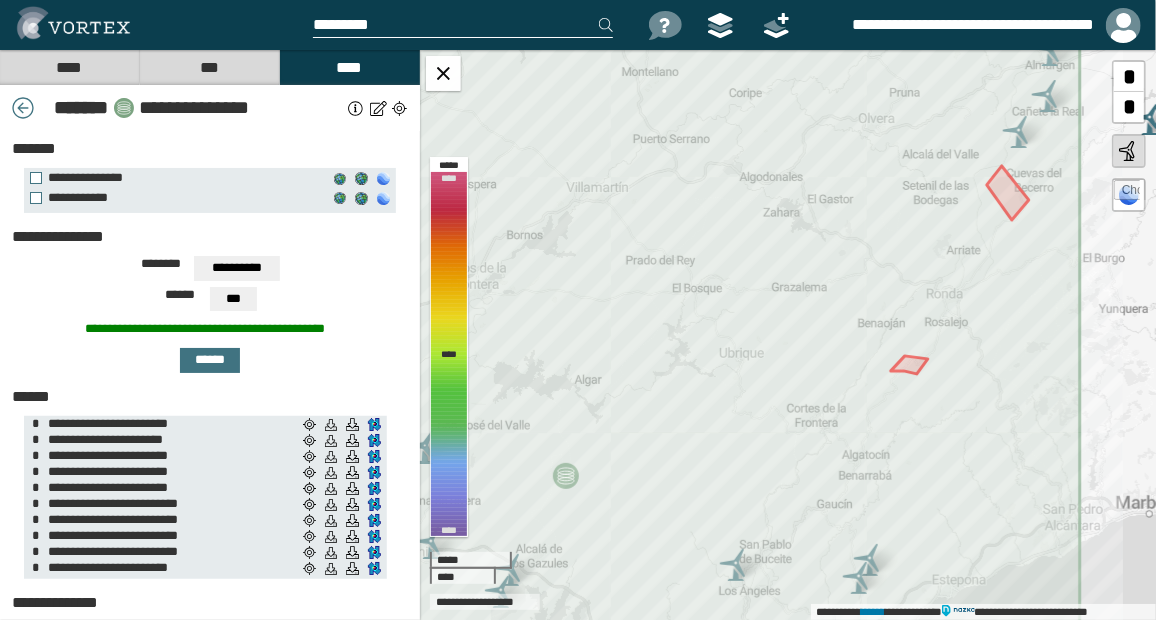 click on "[FIRST] [LAST]" at bounding box center [210, 271] 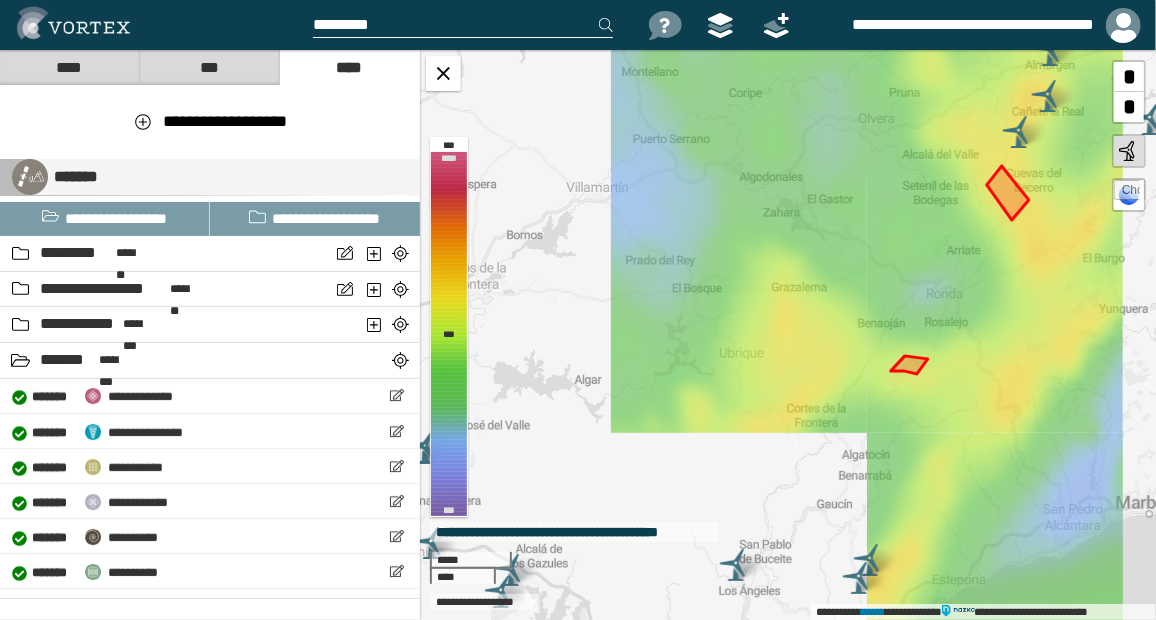 click on "*******" at bounding box center (210, 177) 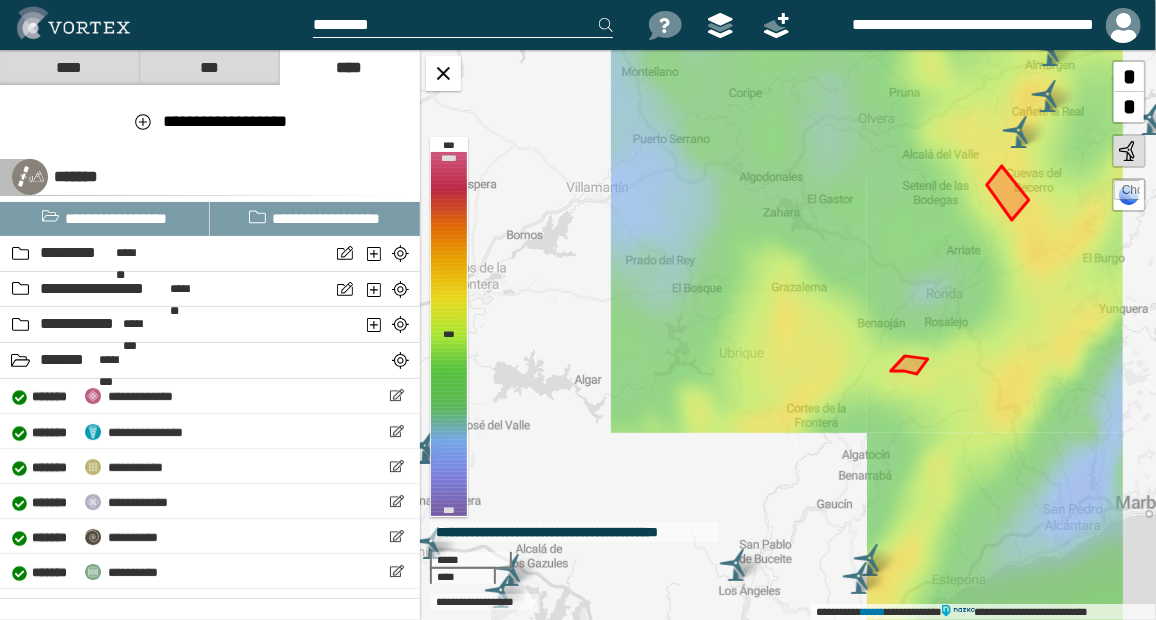 select on "**" 